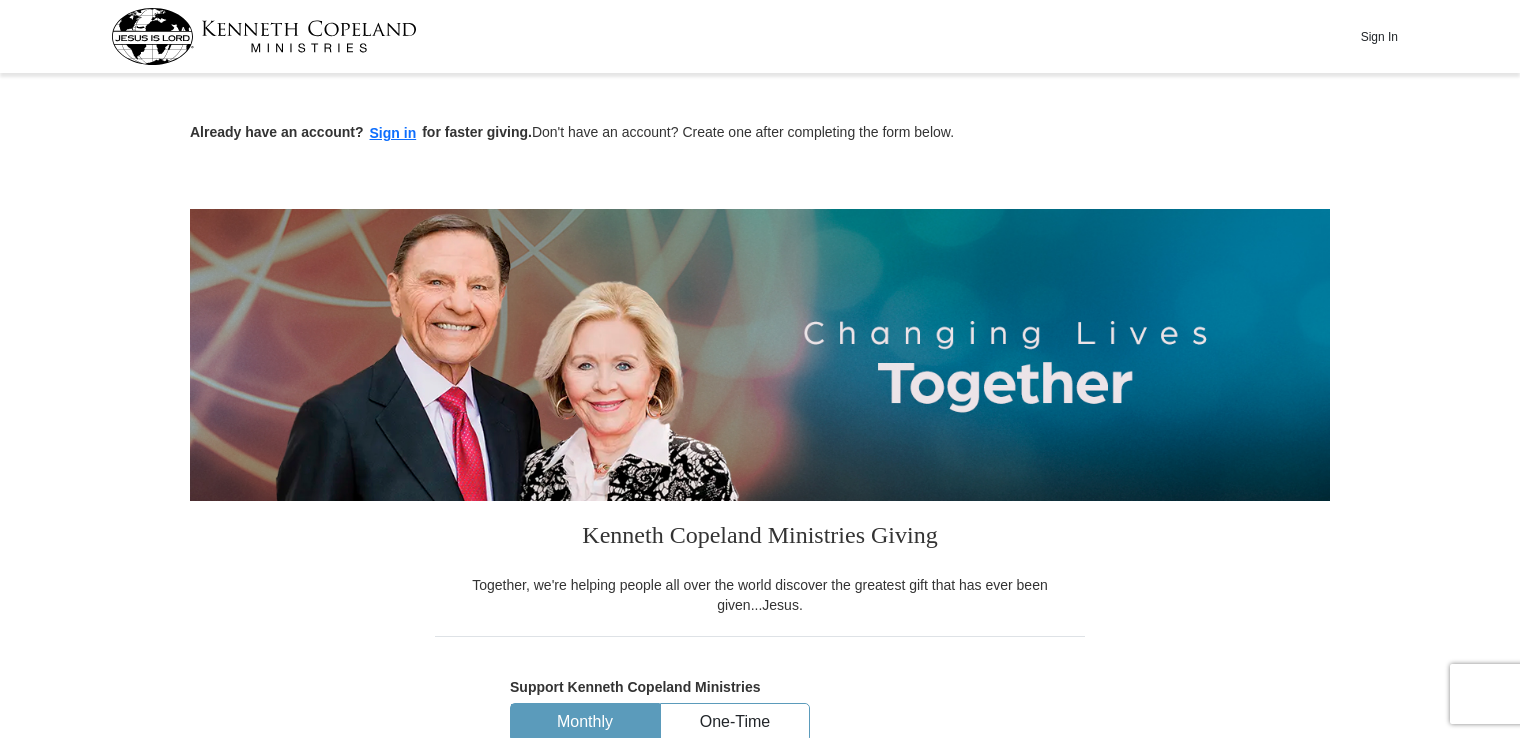 scroll, scrollTop: 0, scrollLeft: 0, axis: both 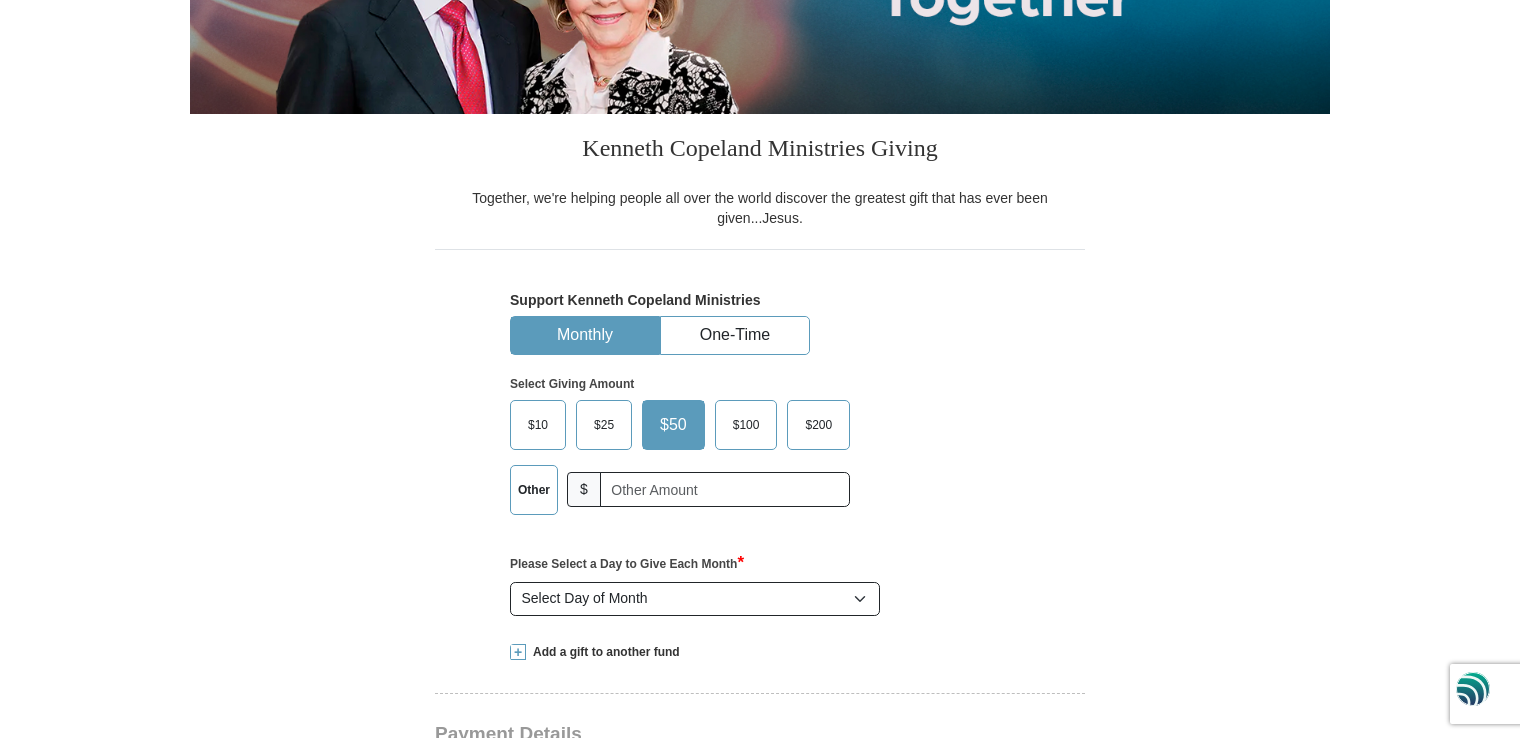 click on "$25" at bounding box center (604, 425) 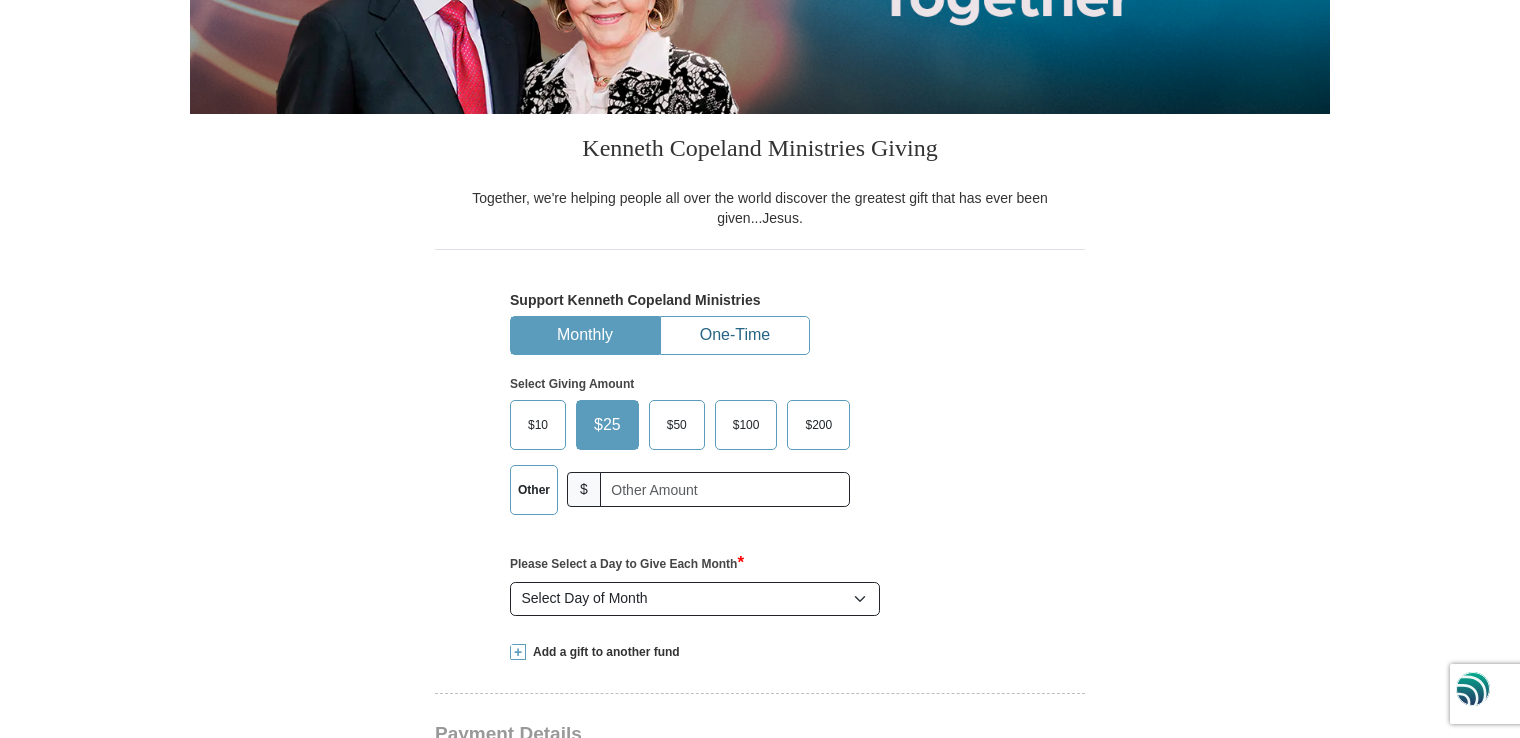 click on "One-Time" at bounding box center (735, 335) 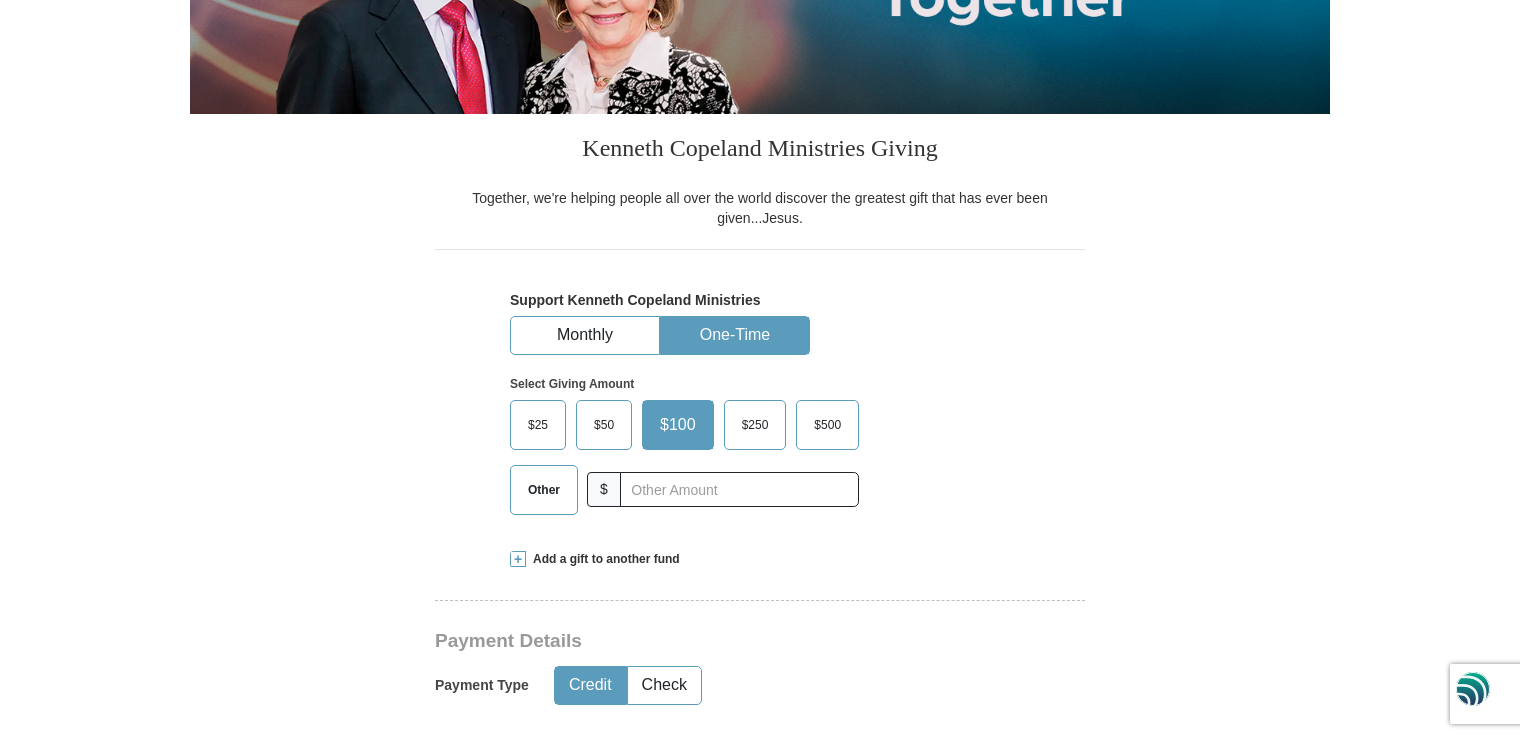 click on "$25" at bounding box center [538, 425] 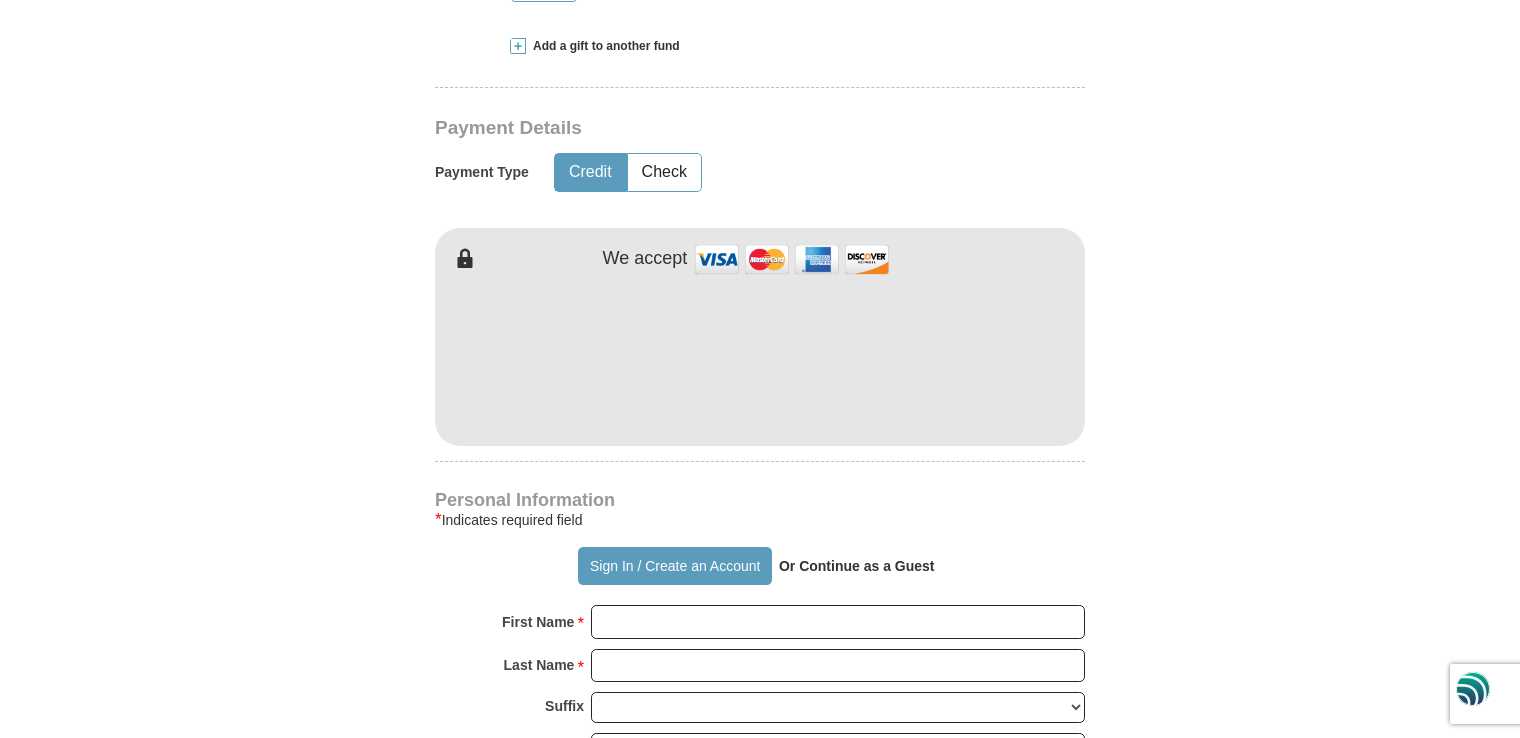 scroll, scrollTop: 905, scrollLeft: 0, axis: vertical 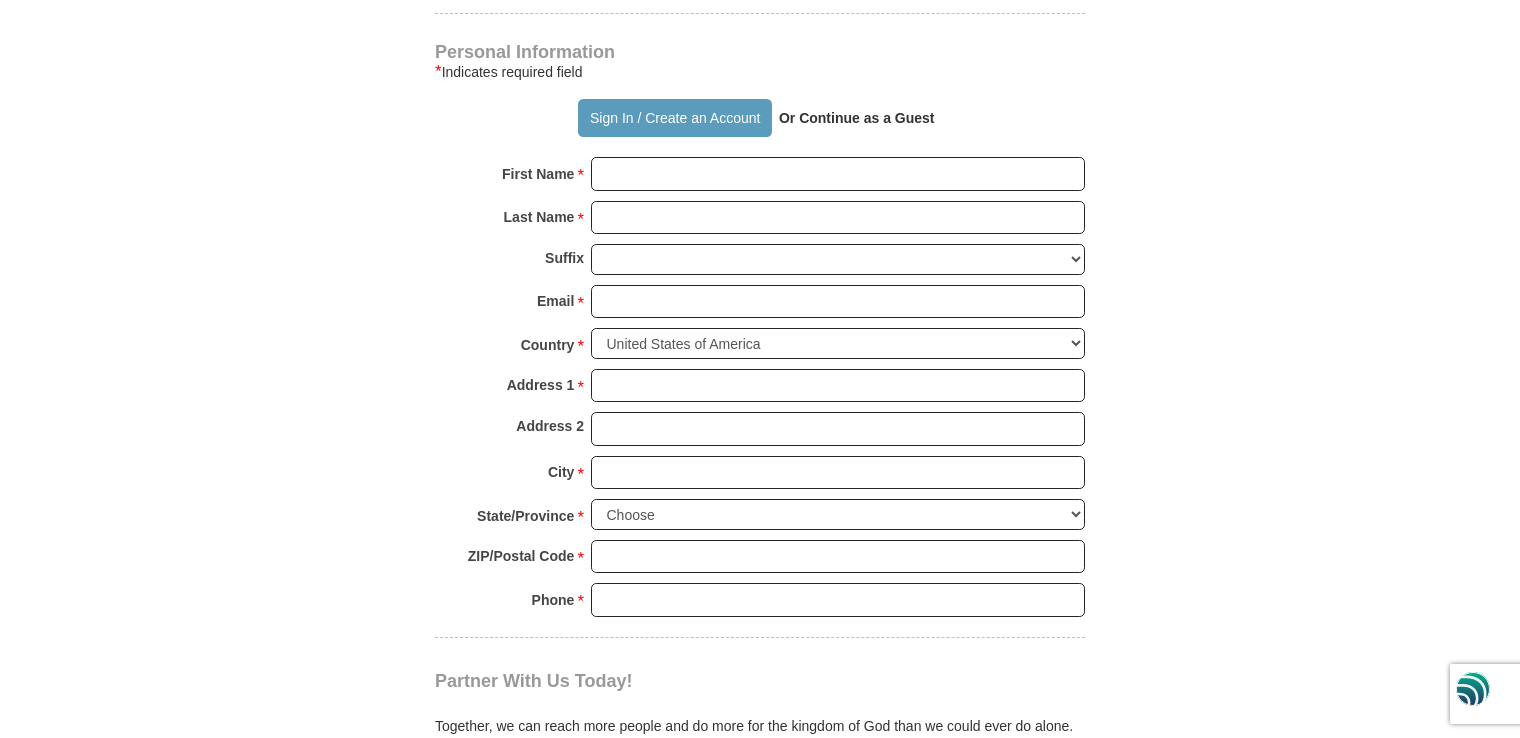 click on "Or Continue as a Guest" at bounding box center (857, 118) 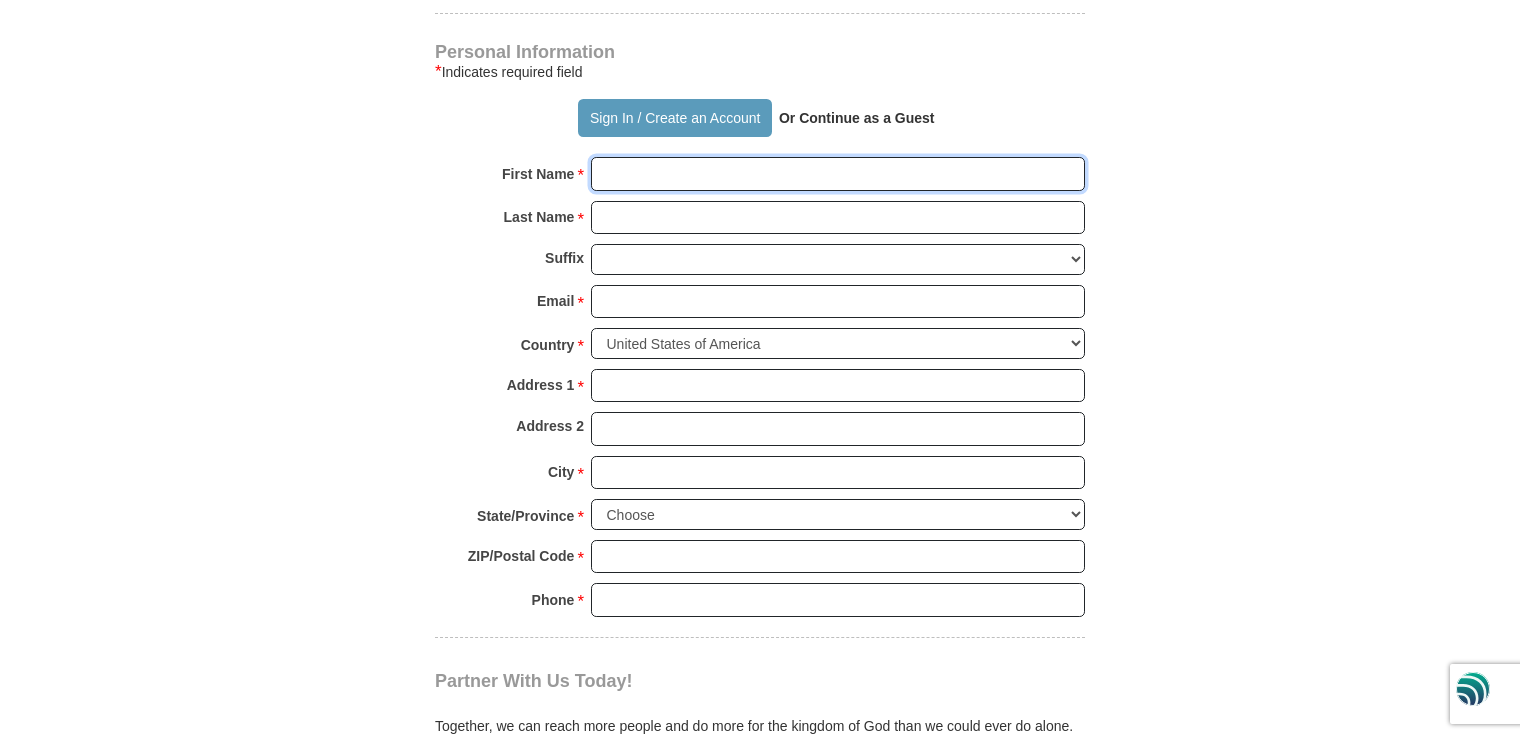 click on "First Name
*" at bounding box center (838, 174) 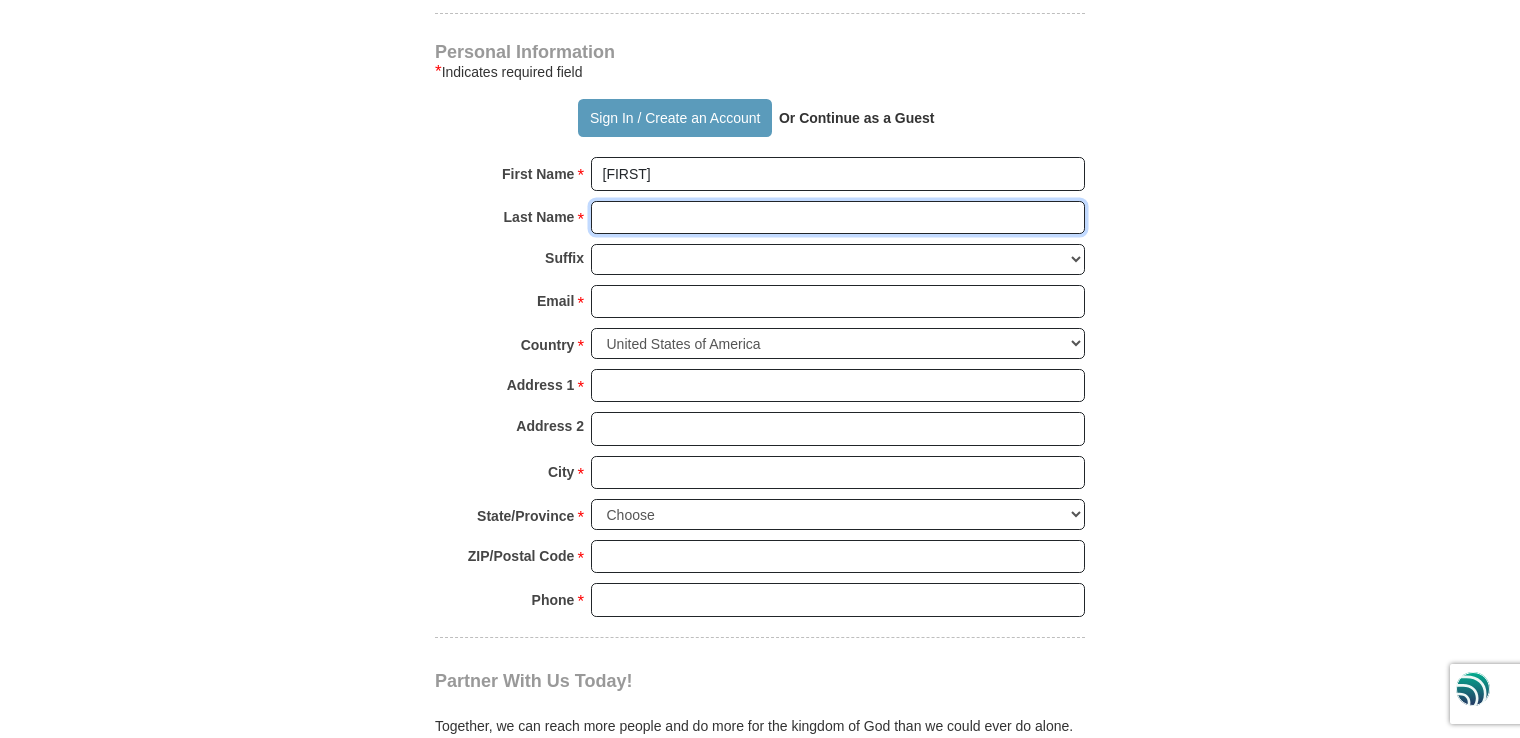 type on "[FIRST] [LAST]" 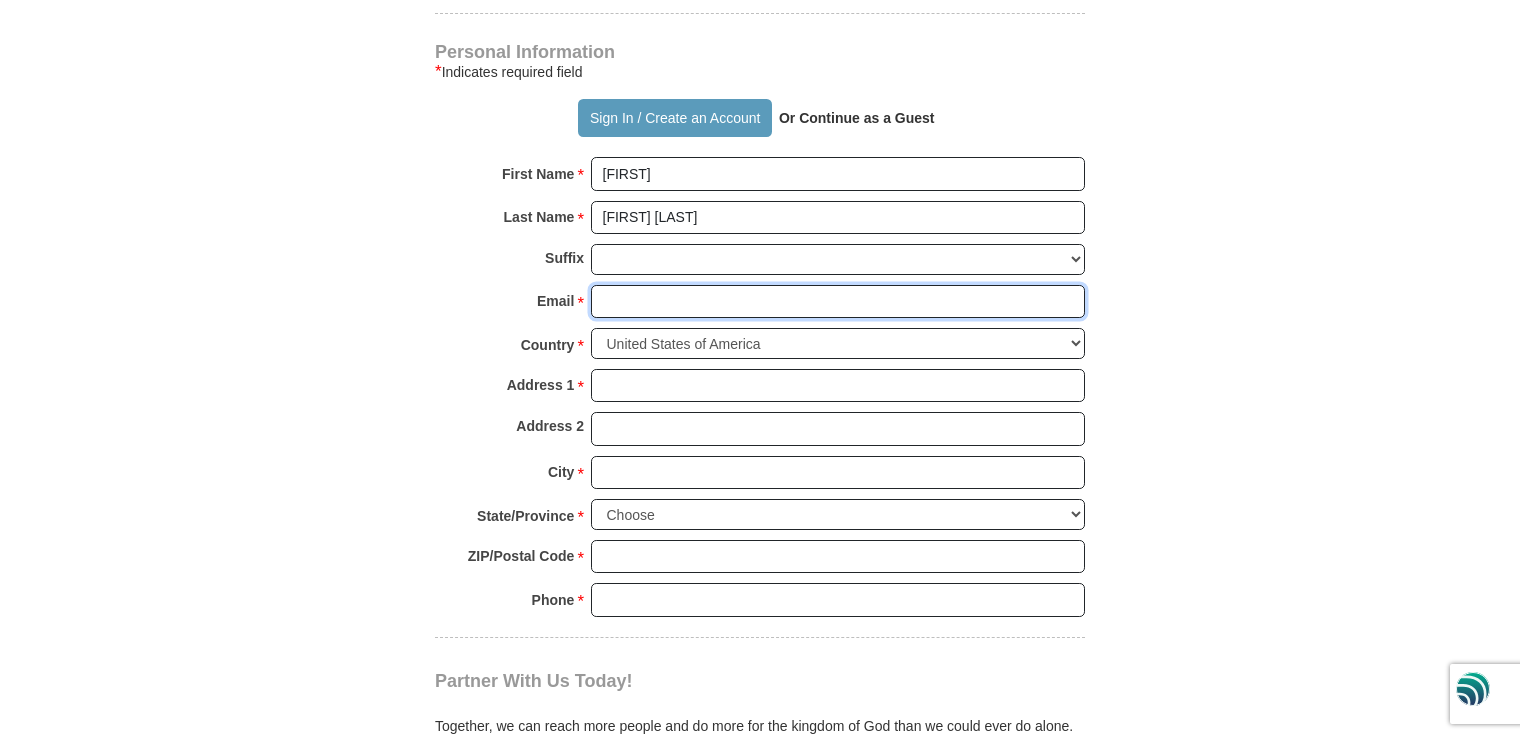type on "[EMAIL]" 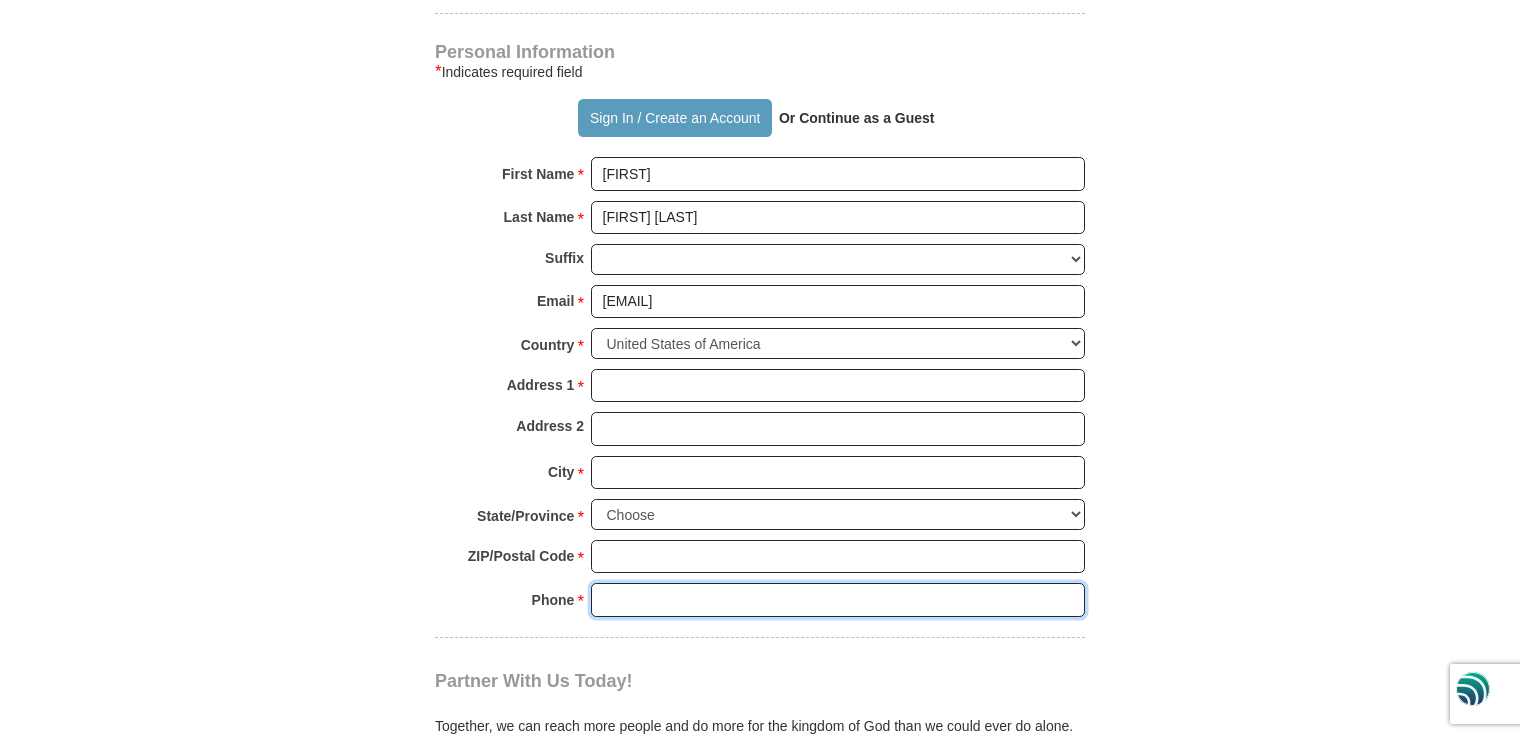 type on "793" 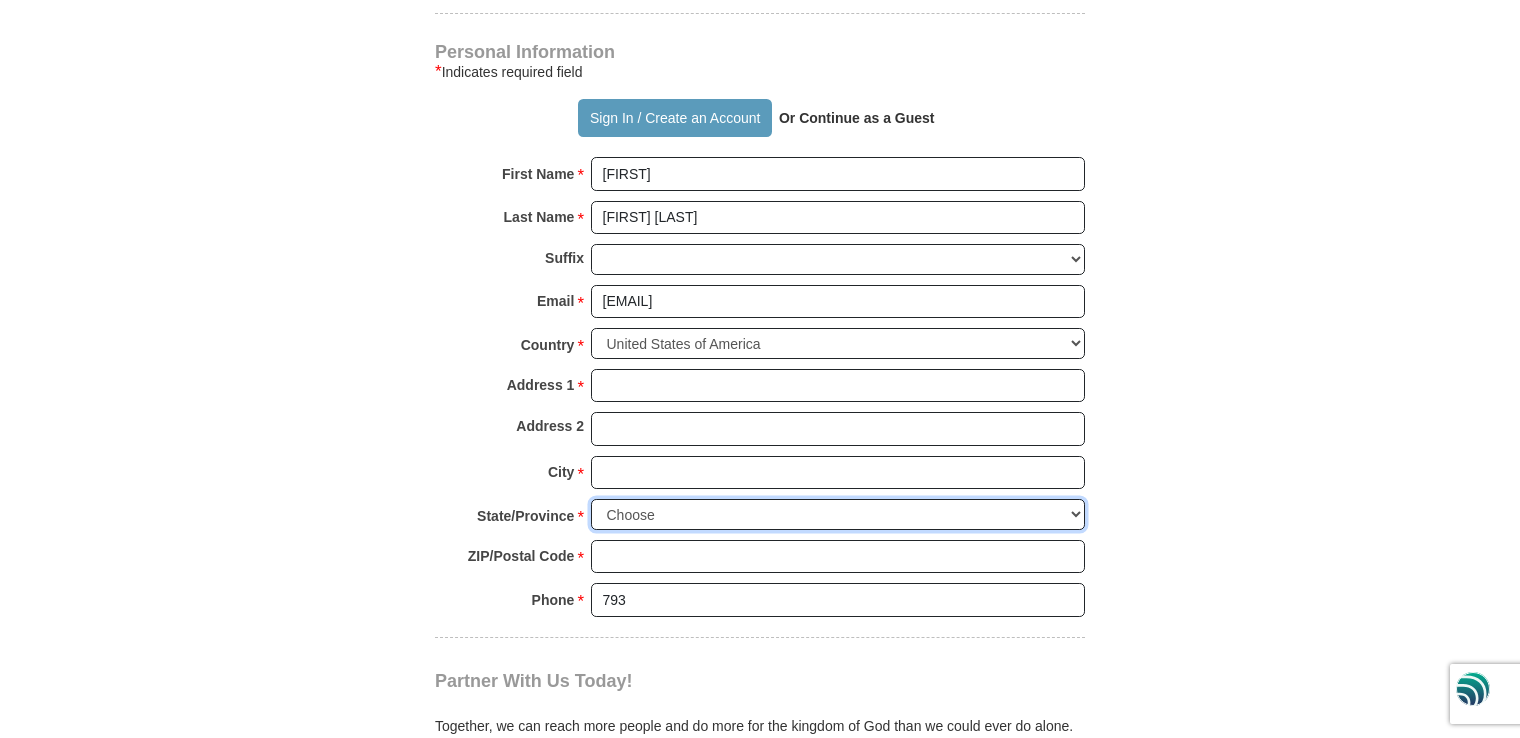 click on "Choose Alabama Alaska American Samoa Arizona Arkansas Armed Forces Americas Armed Forces Europe Armed Forces Pacific California Colorado Connecticut Delaware District of Columbia Federated States of Micronesia Florida Georgia Guam Hawaii Idaho Illinois Indiana Iowa Kansas Kentucky Louisiana Maine Marshall Islands Maryland Massachusetts Michigan Minnesota Mississippi Missouri Montana Nebraska Nevada New Hampshire New Jersey New Mexico New York North Carolina North Dakota Northern Mariana Islands Ohio Oklahoma Oregon Palau Pennsylvania Puerto Rico Rhode Island South Carolina South Dakota Tennessee Texas Utah Vermont Virgin Islands Virginia Washington West Virginia Wisconsin Wyoming" at bounding box center (838, 514) 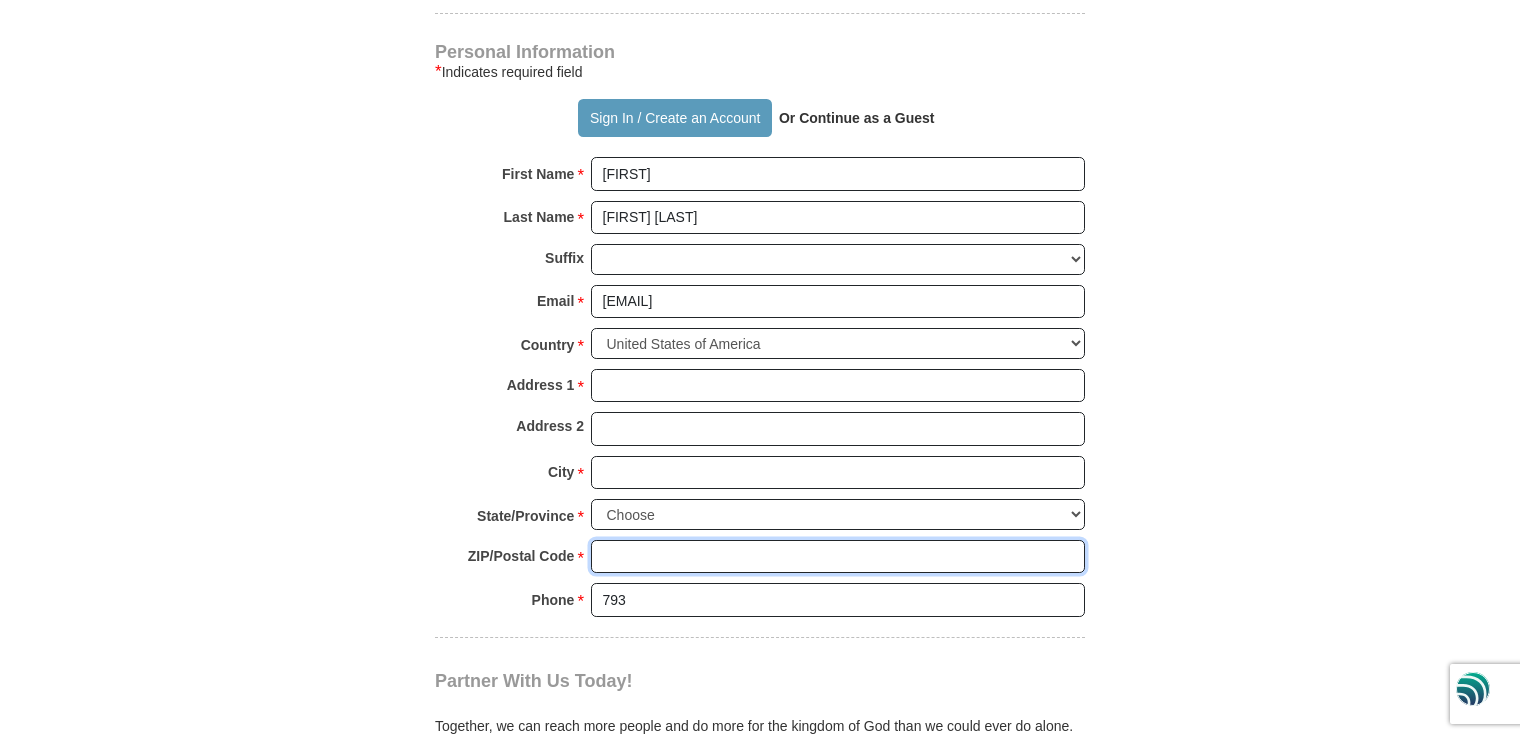 click on "ZIP/Postal Code
*" at bounding box center (838, 557) 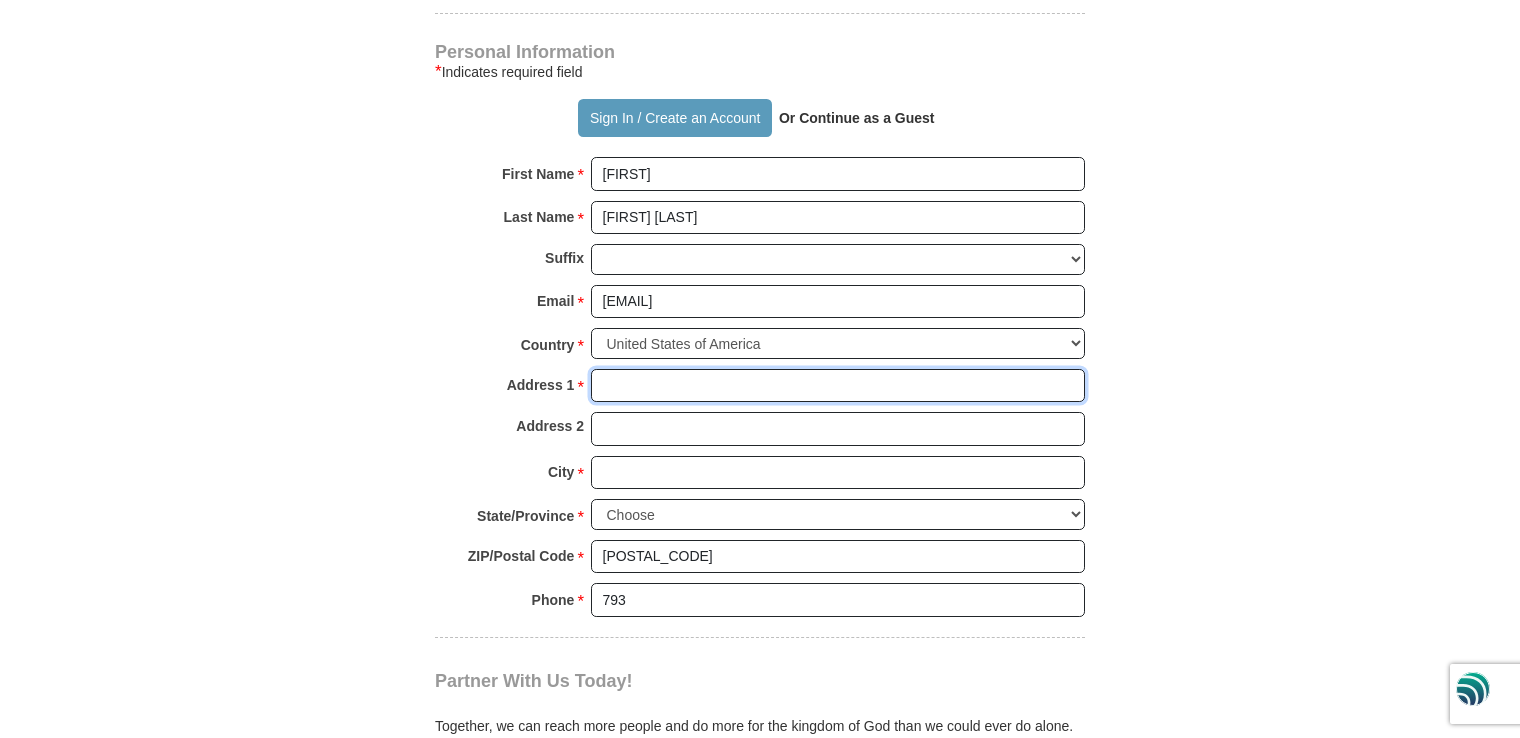 type on "[NUMBER] [STREET]" 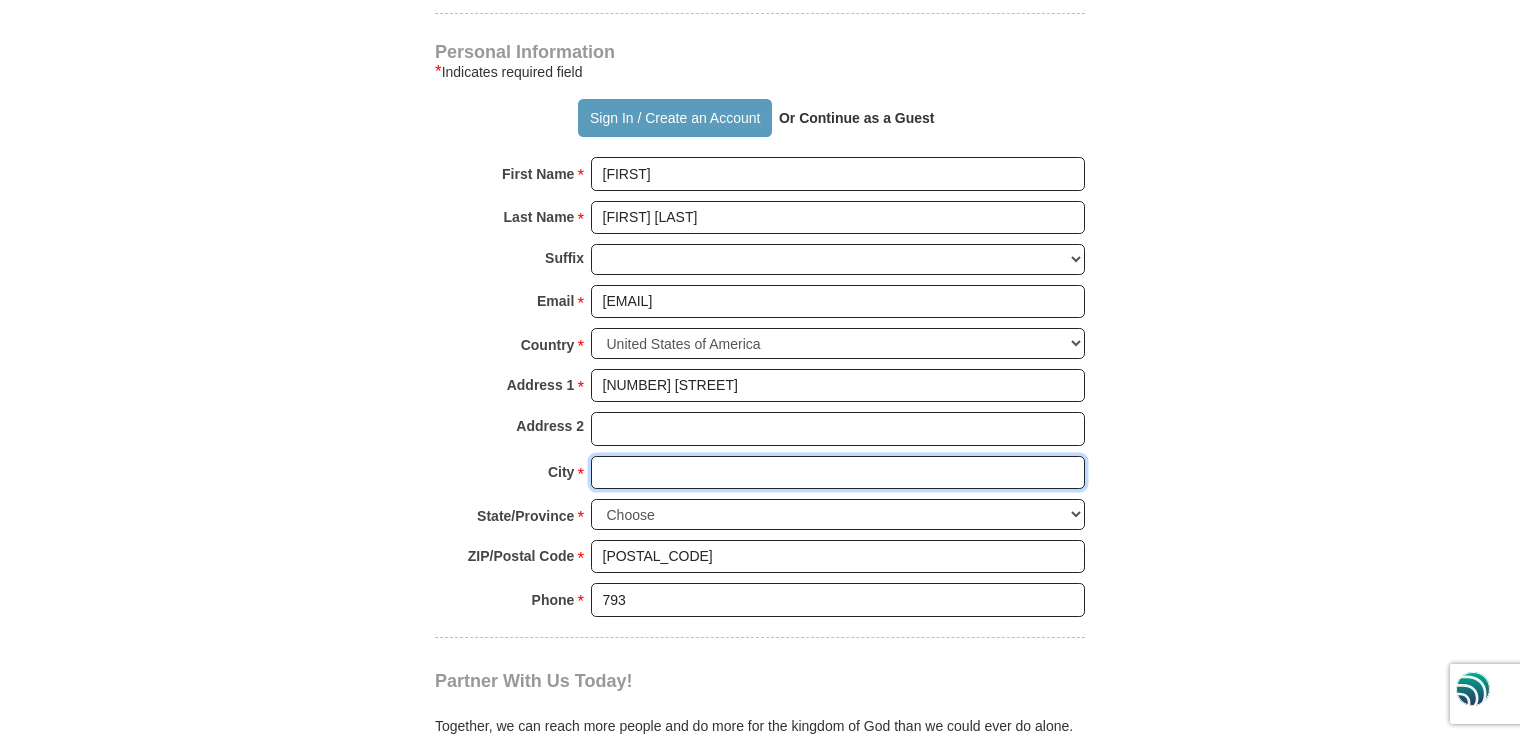 type on "[CITY]" 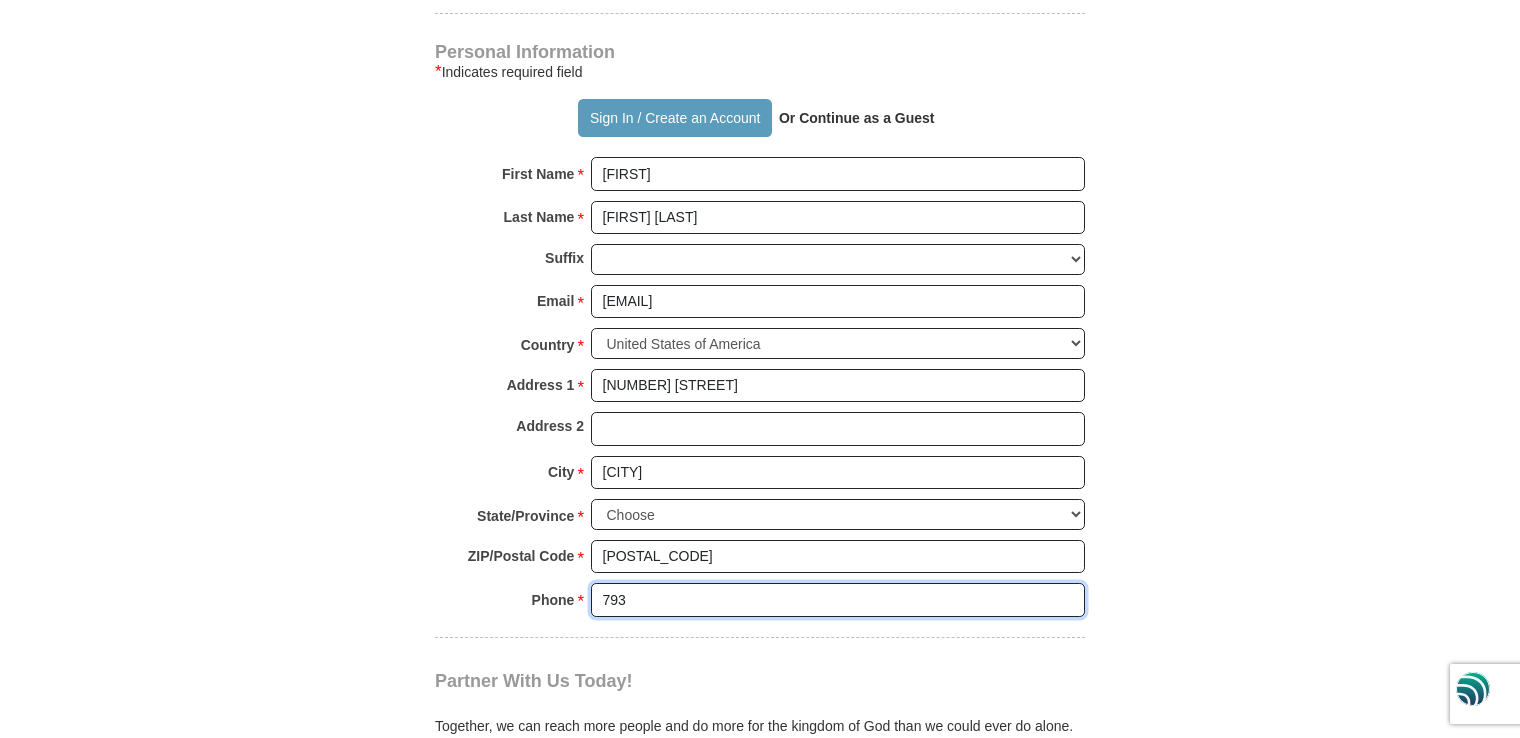 click on "793" at bounding box center [838, 600] 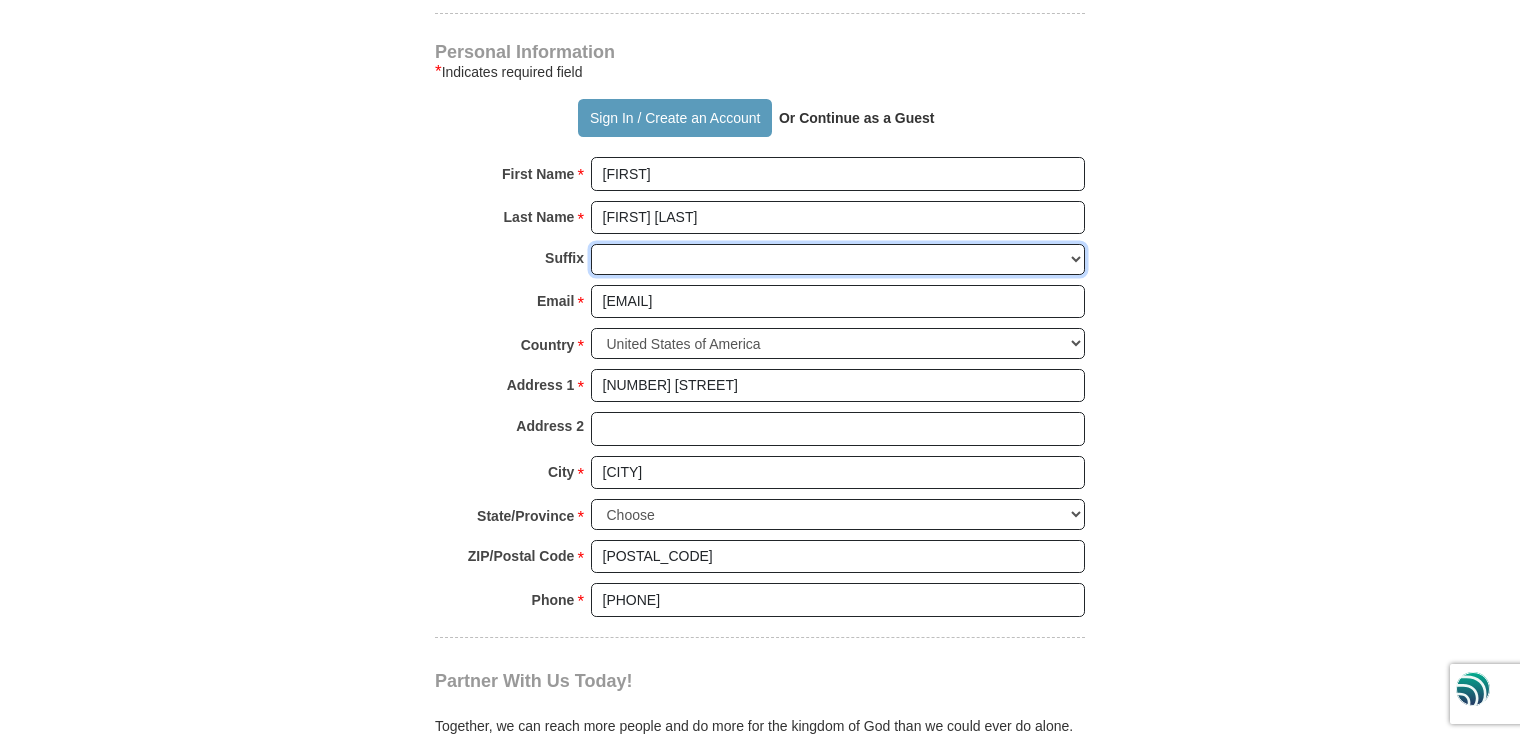click on "Jr Sr I II III IV V VI" at bounding box center [838, 259] 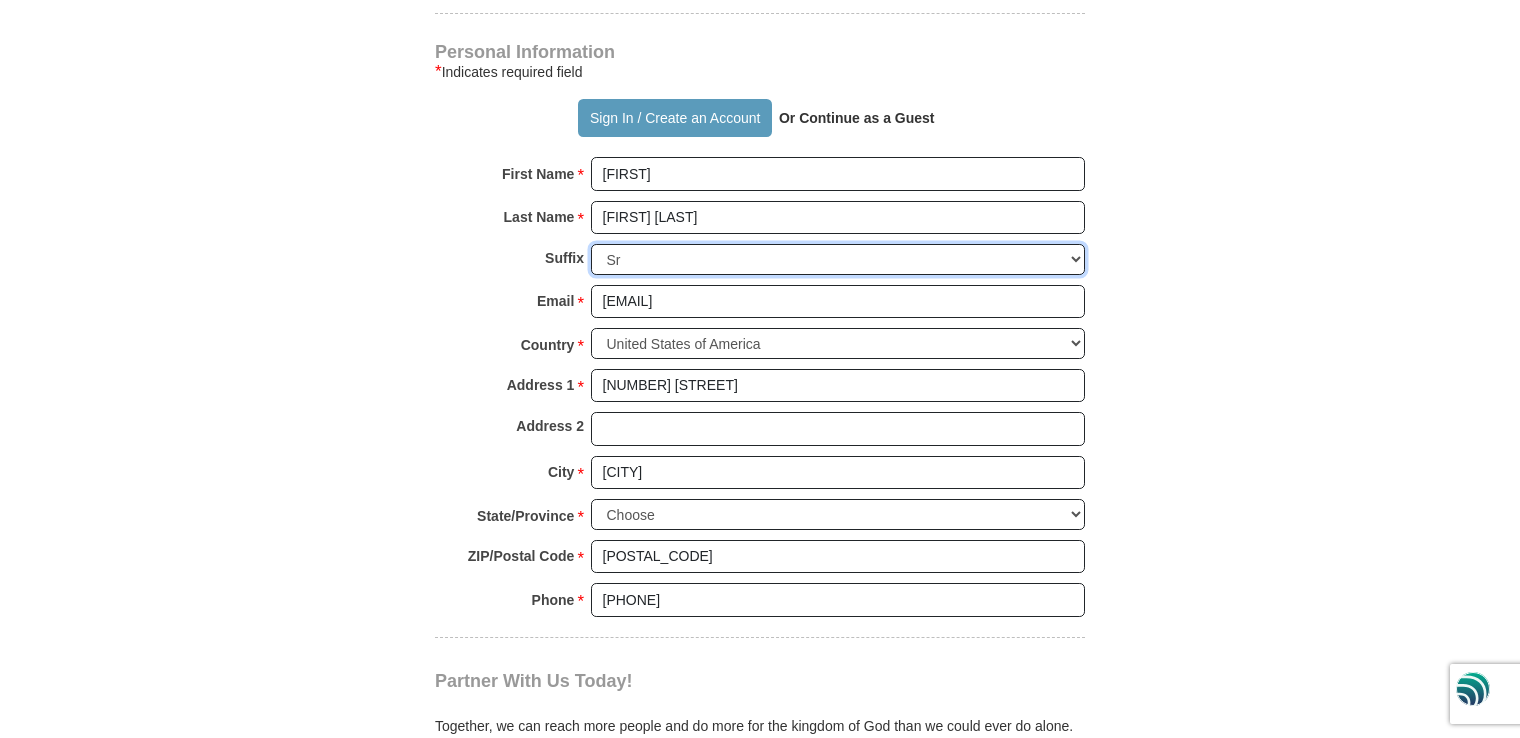 click on "Jr Sr I II III IV V VI" at bounding box center [838, 259] 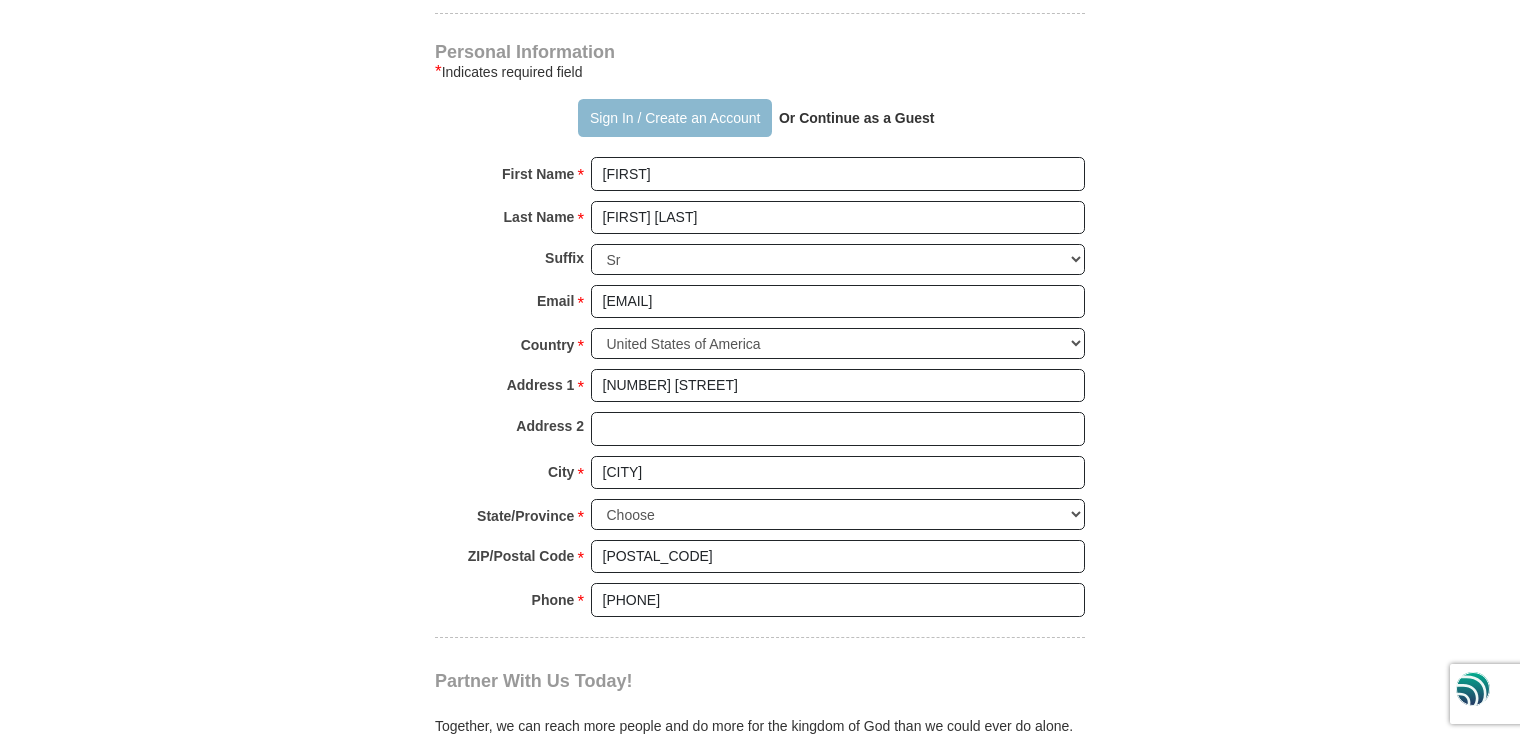 click on "Sign In / Create an Account" at bounding box center (674, 118) 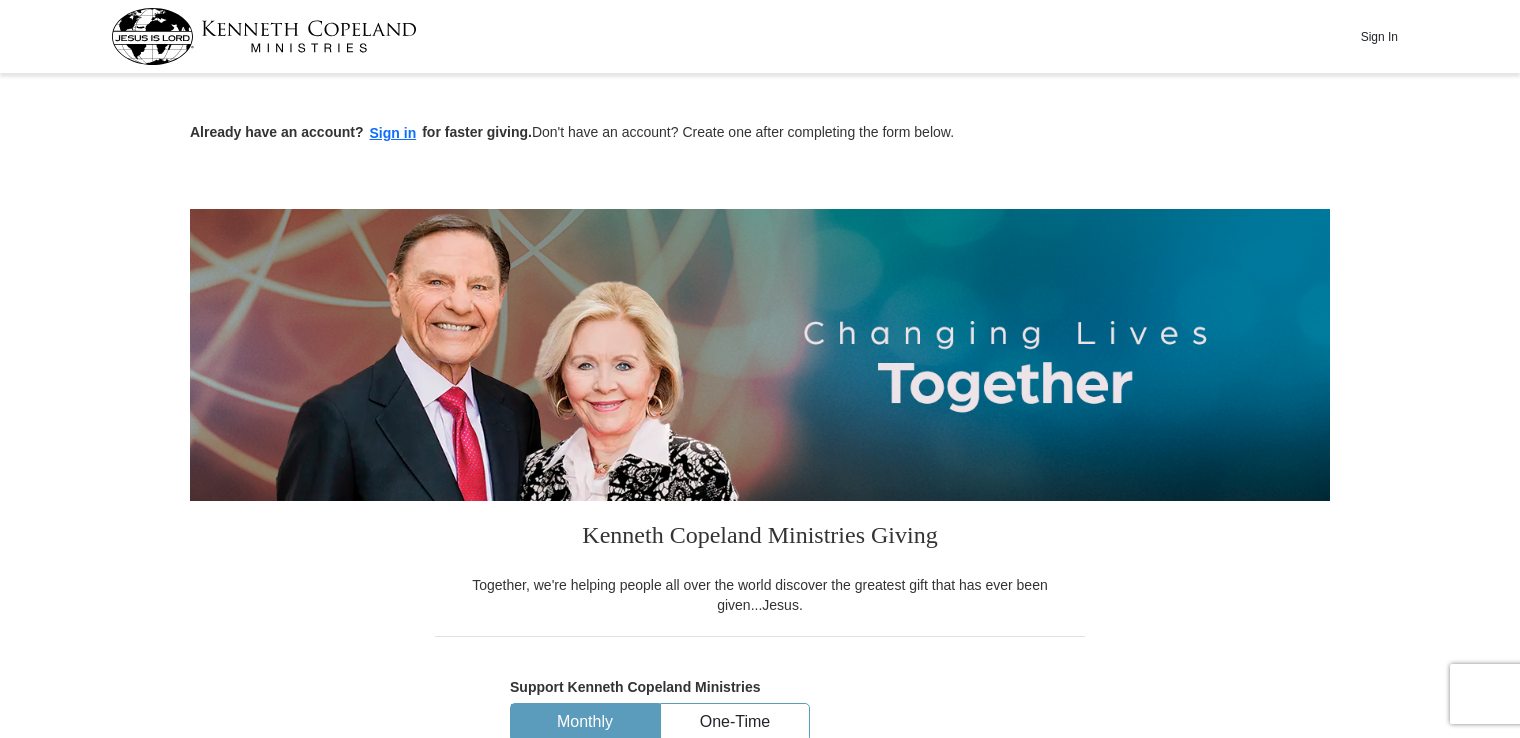select on "Sr" 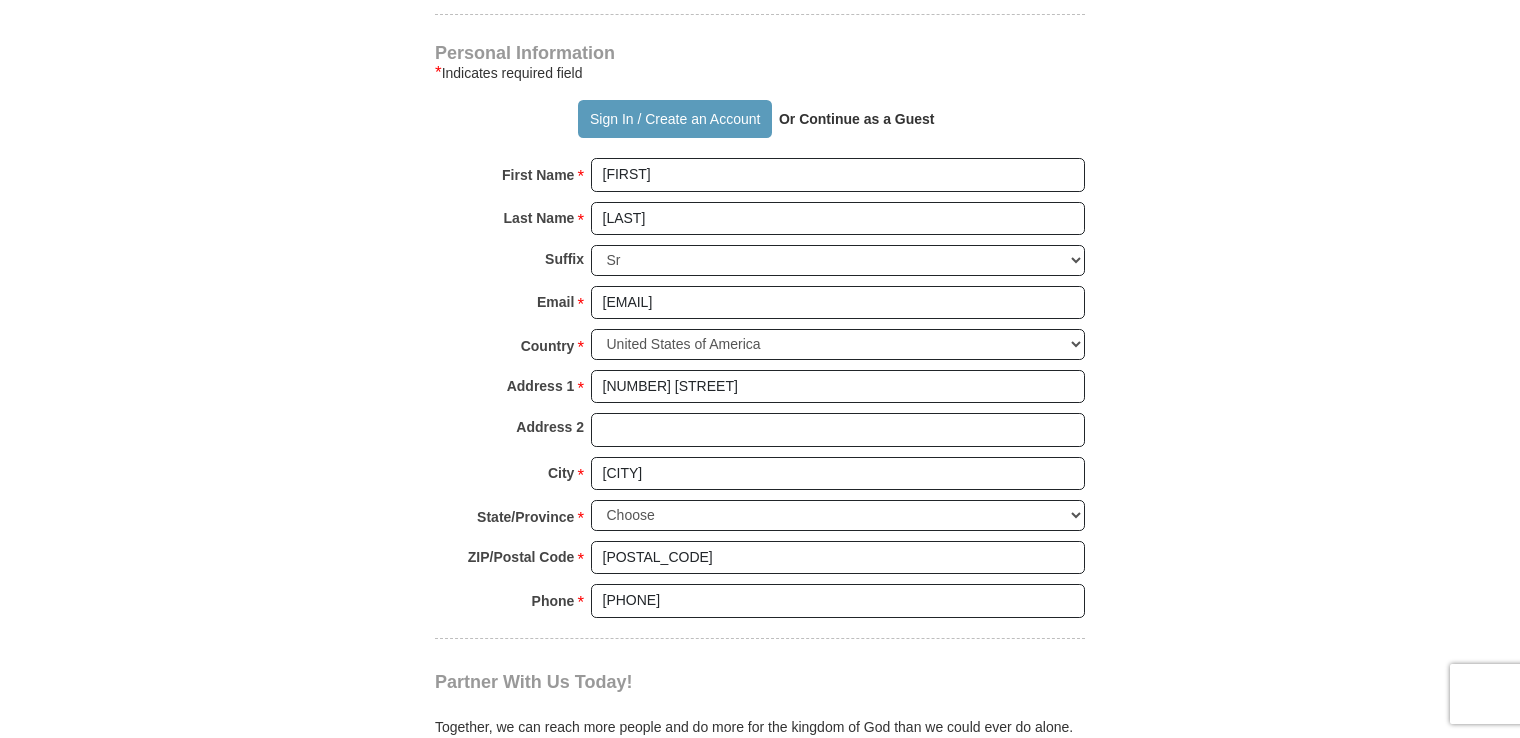 scroll, scrollTop: 1440, scrollLeft: 0, axis: vertical 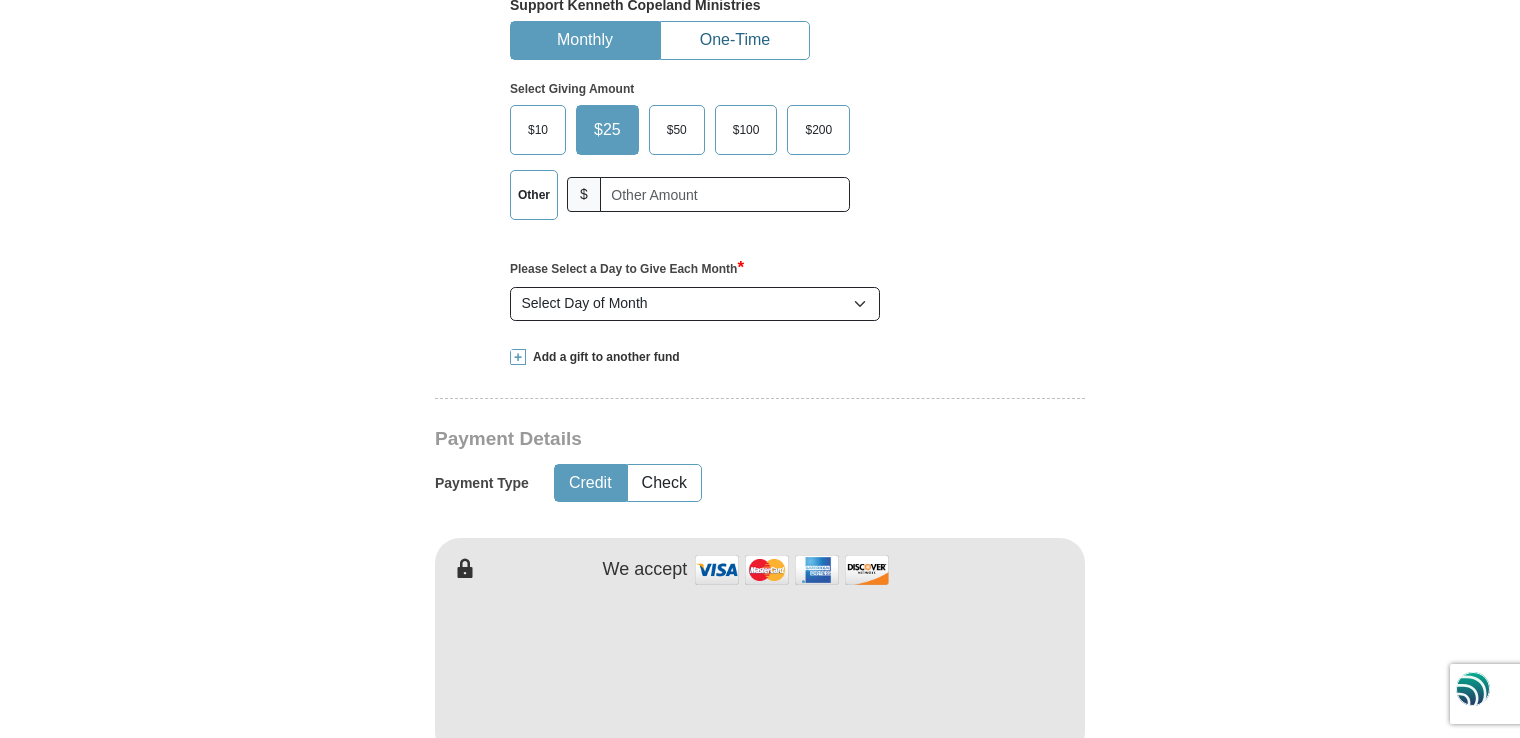 click on "One-Time" at bounding box center [735, 40] 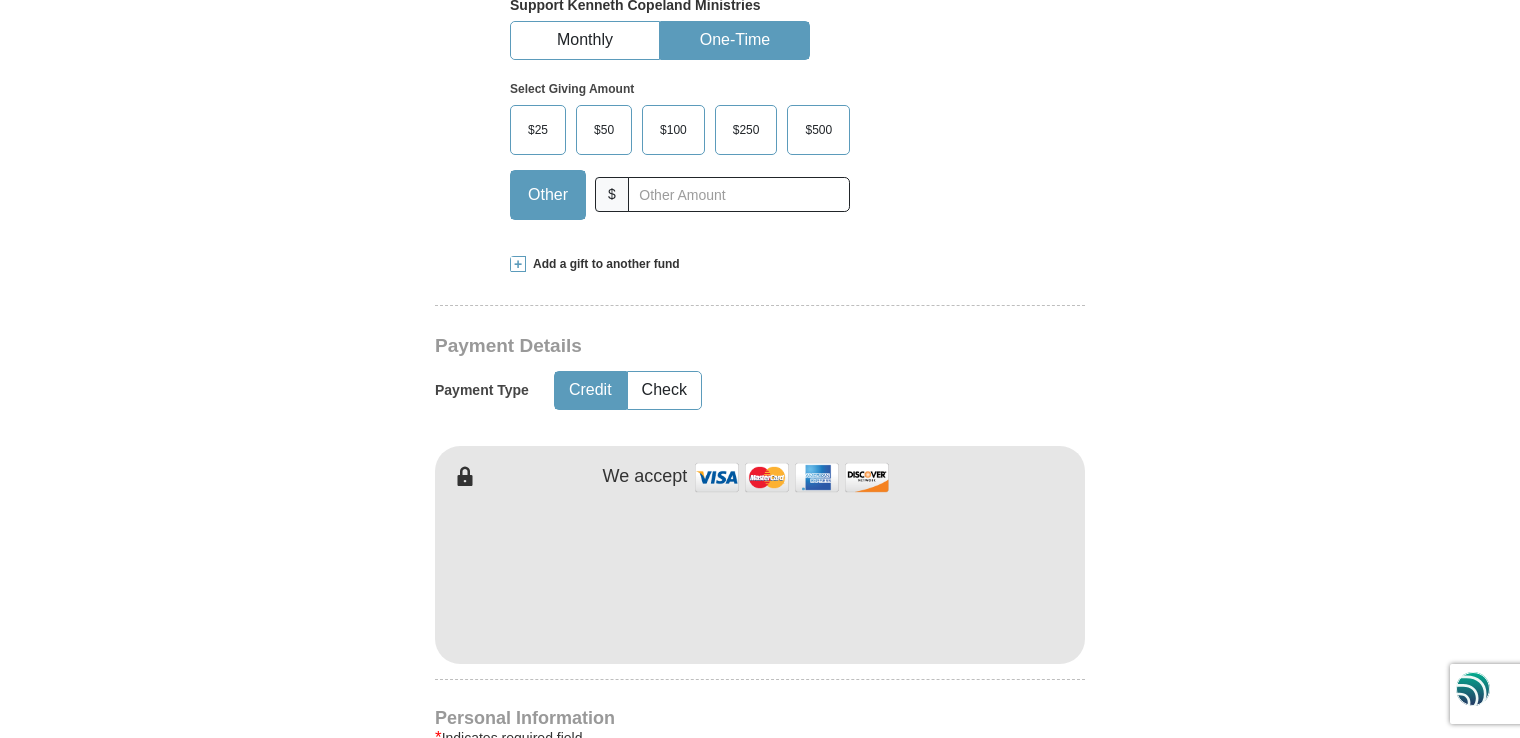 click on "$25" at bounding box center [538, 130] 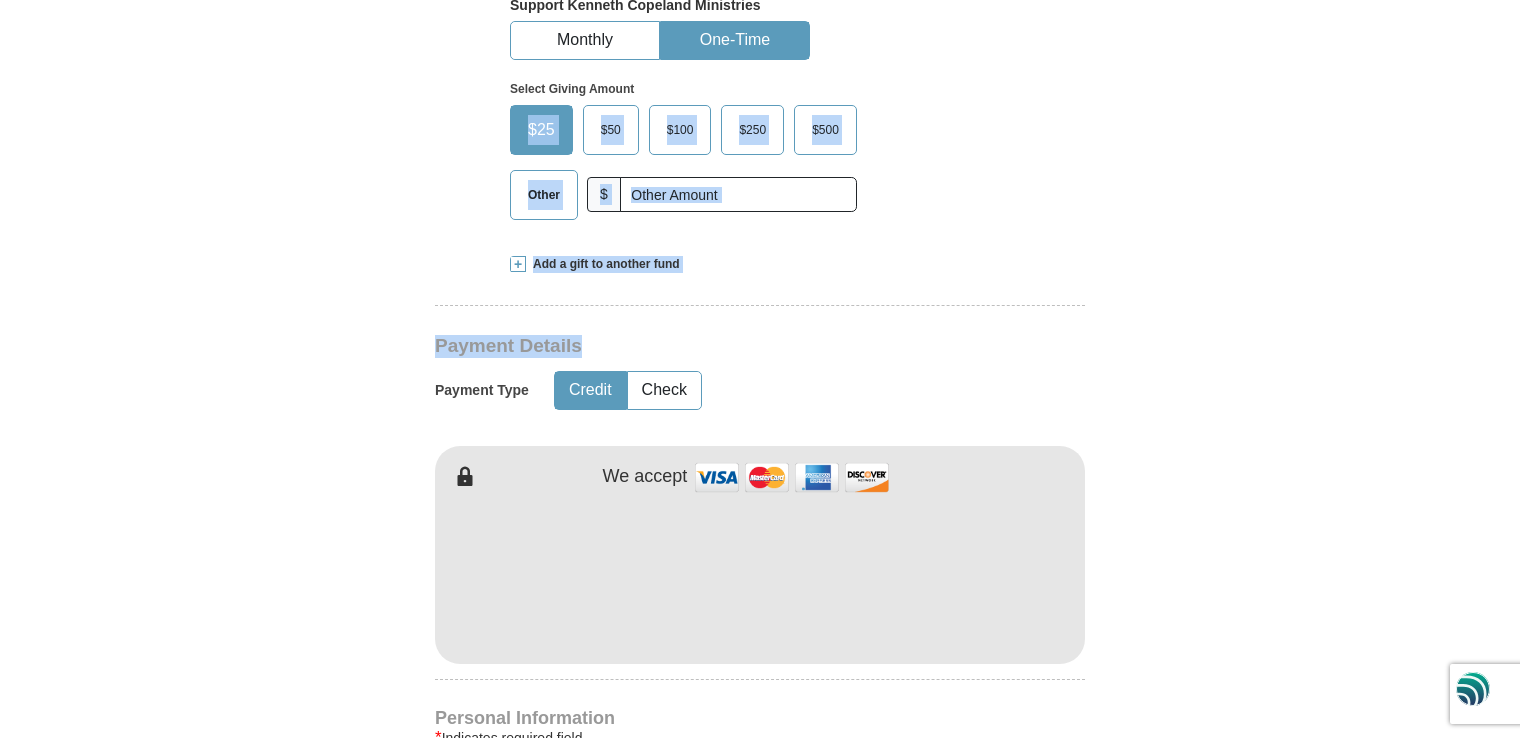 drag, startPoint x: 1518, startPoint y: 223, endPoint x: 1516, endPoint y: 330, distance: 107.01869 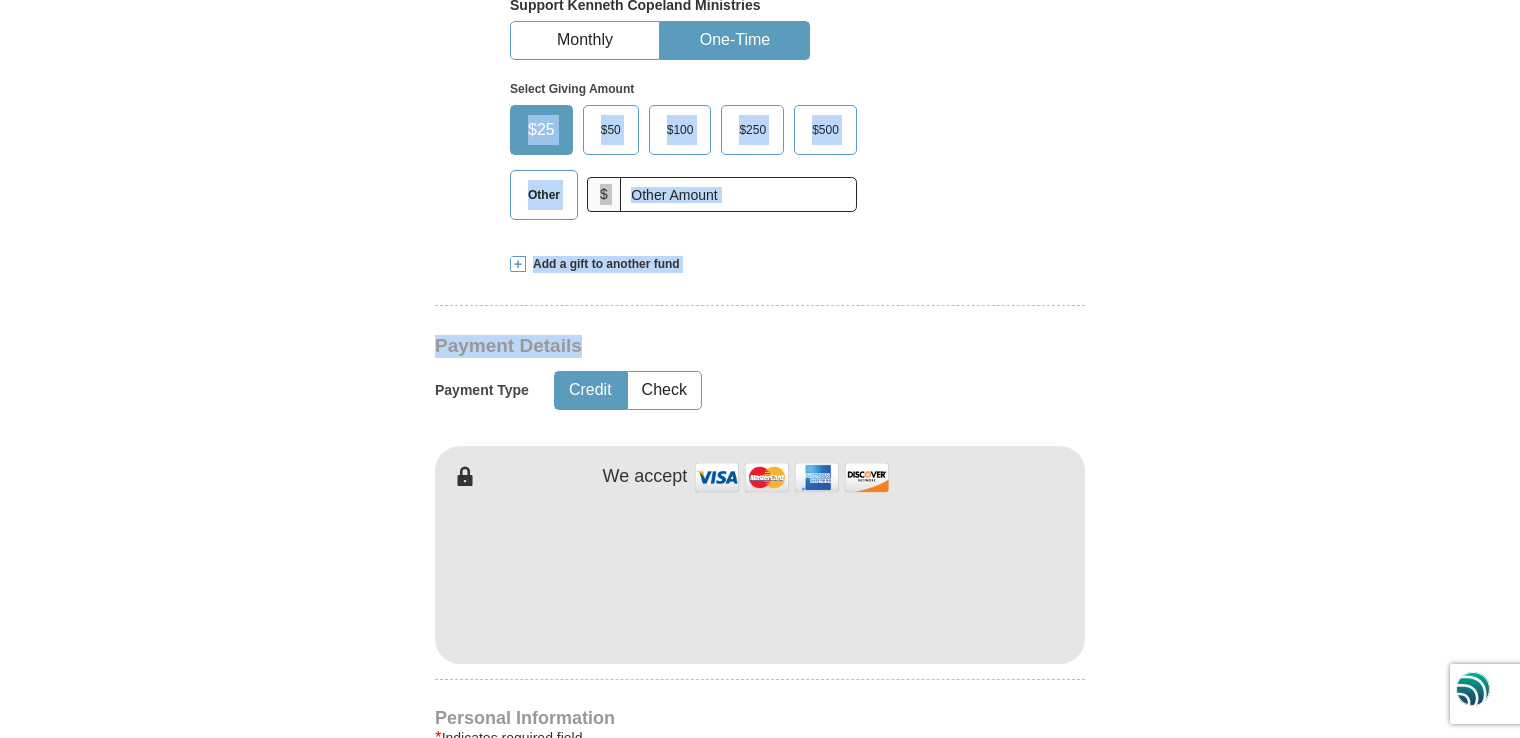 click on "Sign In
Already have an account? Sign in for faster giving.  Don't have an account?  Create one after completing the form below.
Kenneth Copeland Ministries Giving
Together, we're helping people all over the world discover the greatest gift that has ever been given...Jesus.
Support Kenneth Copeland Ministries
Monthly
One-Time
$" at bounding box center (760, 1229) 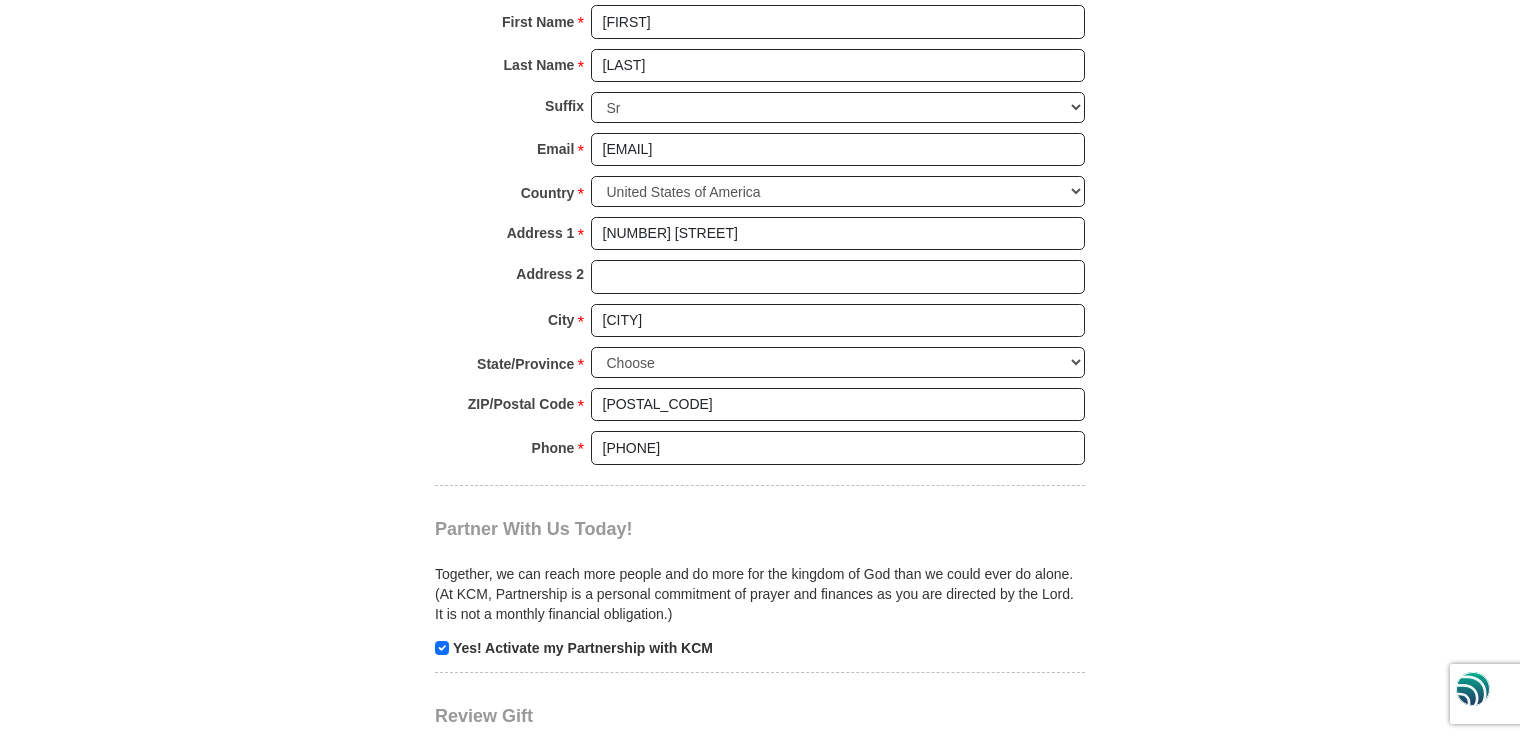 scroll, scrollTop: 1521, scrollLeft: 0, axis: vertical 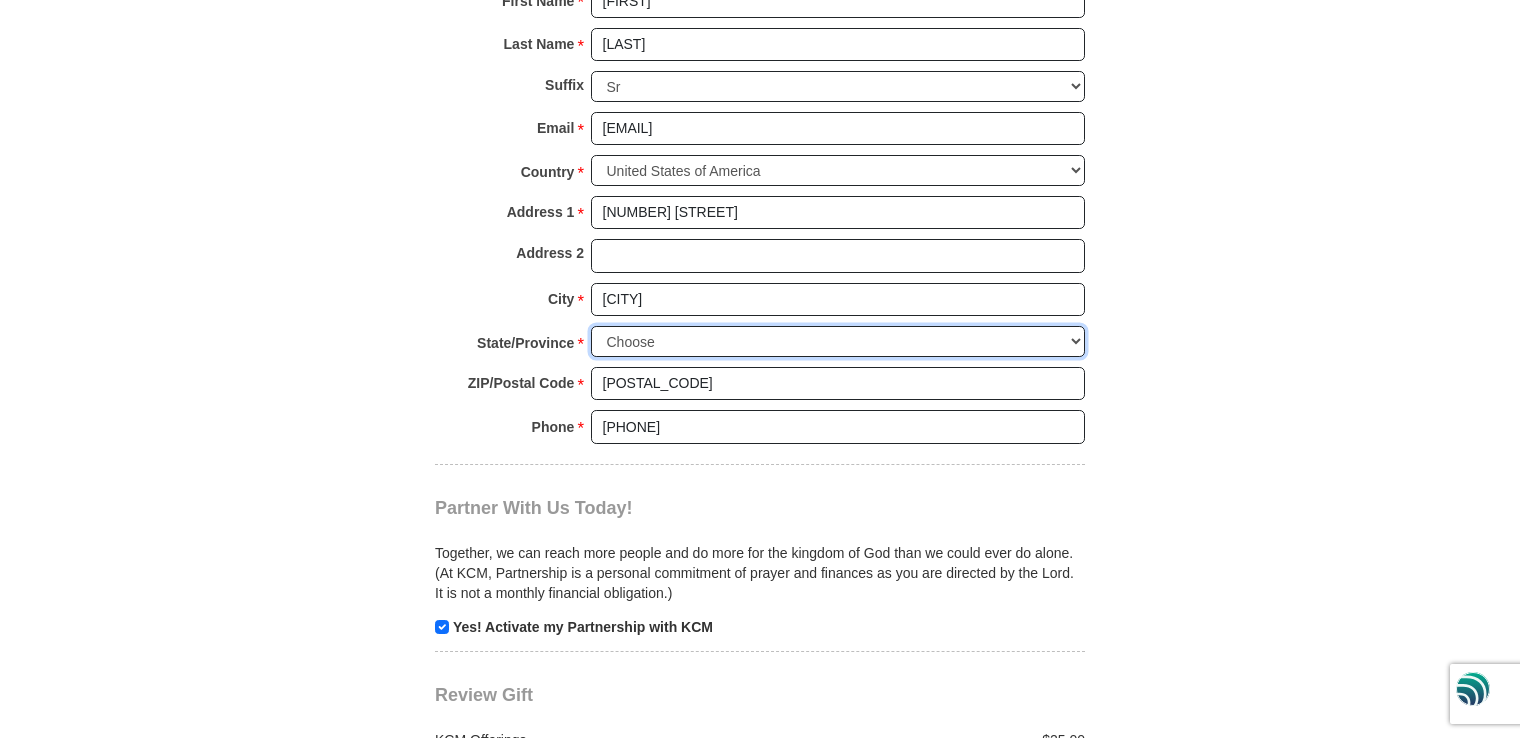 click on "Choose Alabama Alaska American Samoa Arizona Arkansas Armed Forces Americas Armed Forces Europe Armed Forces Pacific California Colorado Connecticut Delaware District of Columbia Federated States of Micronesia Florida Georgia Guam Hawaii Idaho Illinois Indiana Iowa Kansas Kentucky Louisiana Maine Marshall Islands Maryland Massachusetts Michigan Minnesota Mississippi Missouri Montana Nebraska Nevada New Hampshire New Jersey New Mexico New York North Carolina North Dakota Northern Mariana Islands Ohio Oklahoma Oregon Palau Pennsylvania Puerto Rico Rhode Island South Carolina South Dakota Tennessee Texas Utah Vermont Virgin Islands Virginia Washington West Virginia Wisconsin Wyoming" at bounding box center (838, 341) 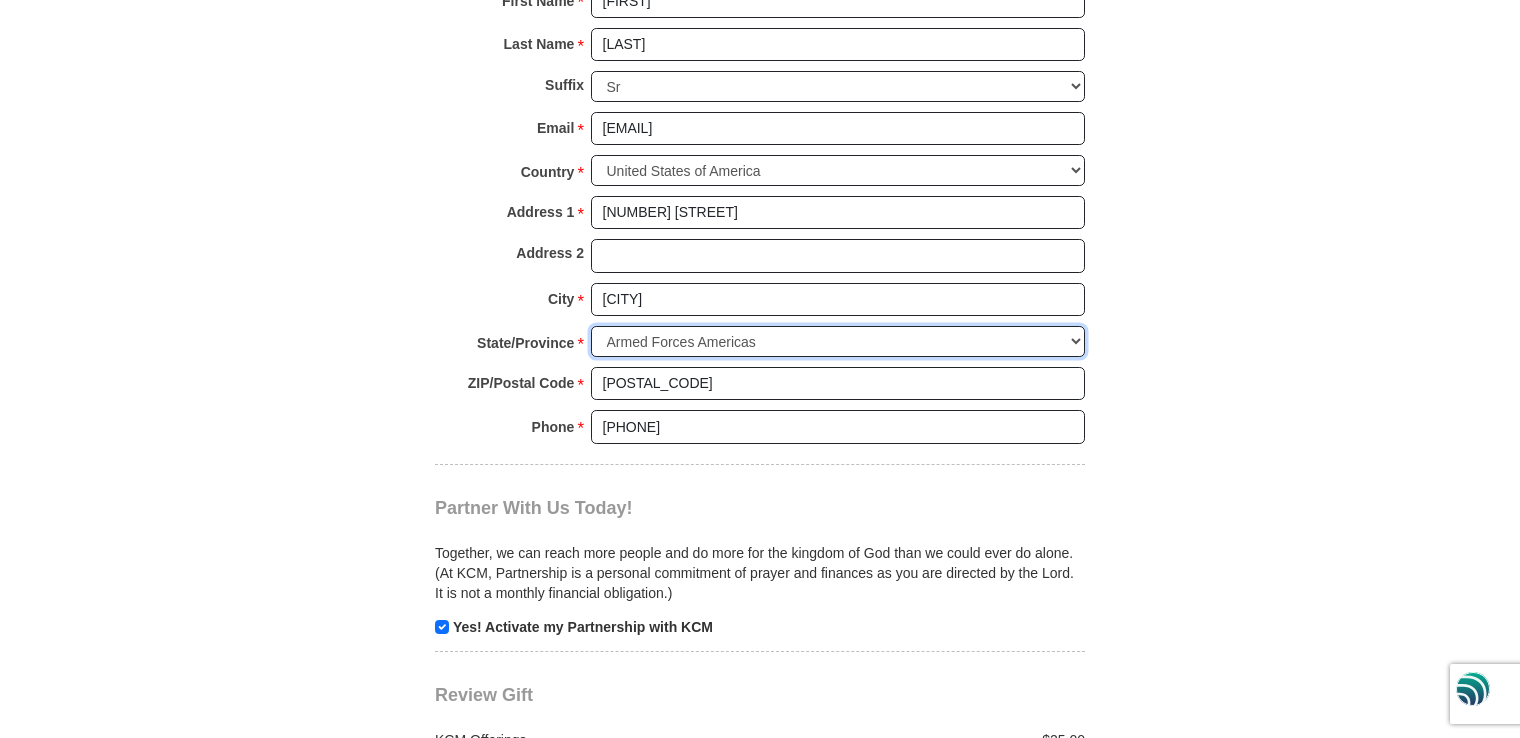 click on "Choose Alabama Alaska American Samoa Arizona Arkansas Armed Forces Americas Armed Forces Europe Armed Forces Pacific California Colorado Connecticut Delaware District of Columbia Federated States of Micronesia Florida Georgia Guam Hawaii Idaho Illinois Indiana Iowa Kansas Kentucky Louisiana Maine Marshall Islands Maryland Massachusetts Michigan Minnesota Mississippi Missouri Montana Nebraska Nevada New Hampshire New Jersey New Mexico New York North Carolina North Dakota Northern Mariana Islands Ohio Oklahoma Oregon Palau Pennsylvania Puerto Rico Rhode Island South Carolina South Dakota Tennessee Texas Utah Vermont Virgin Islands Virginia Washington West Virginia Wisconsin Wyoming" at bounding box center [838, 341] 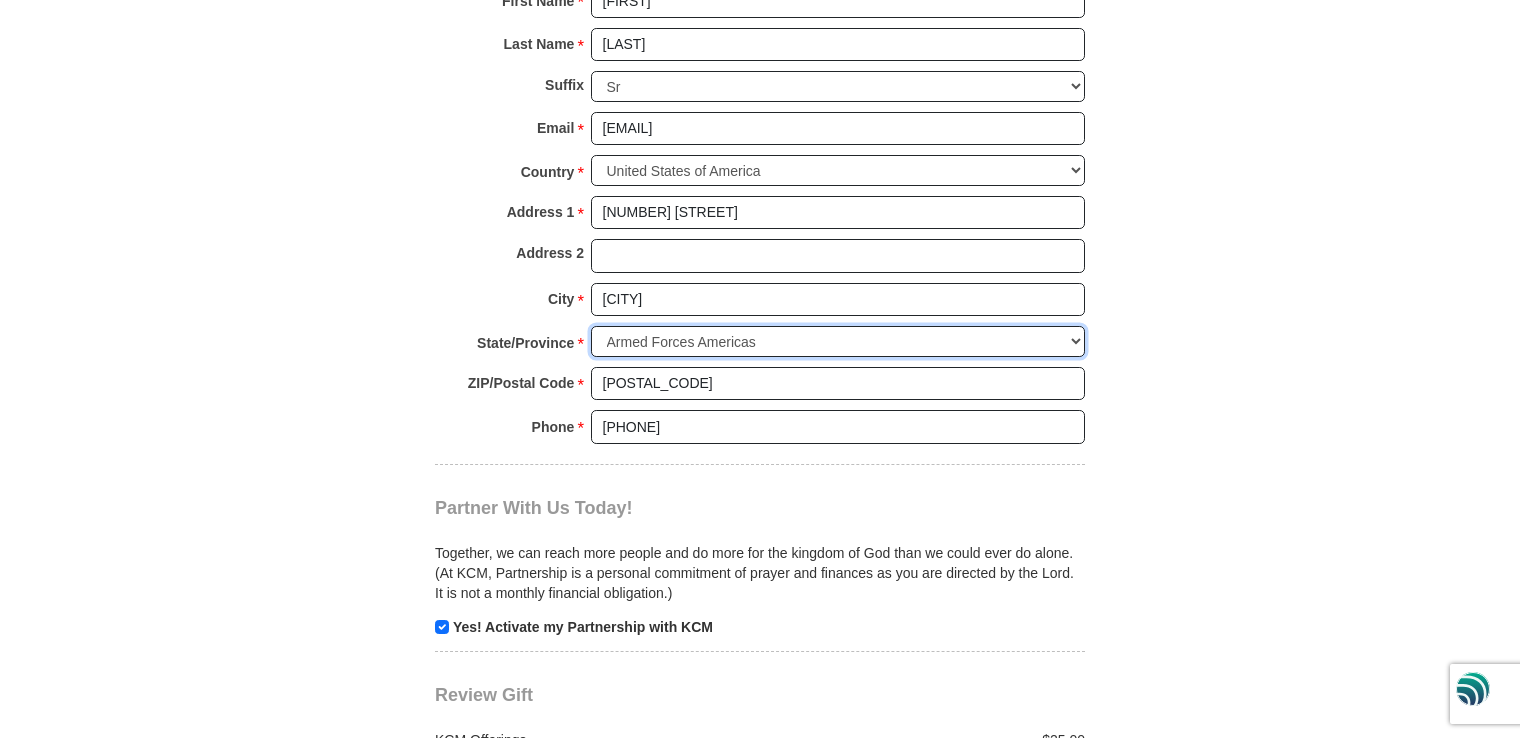 select on "[STATE]" 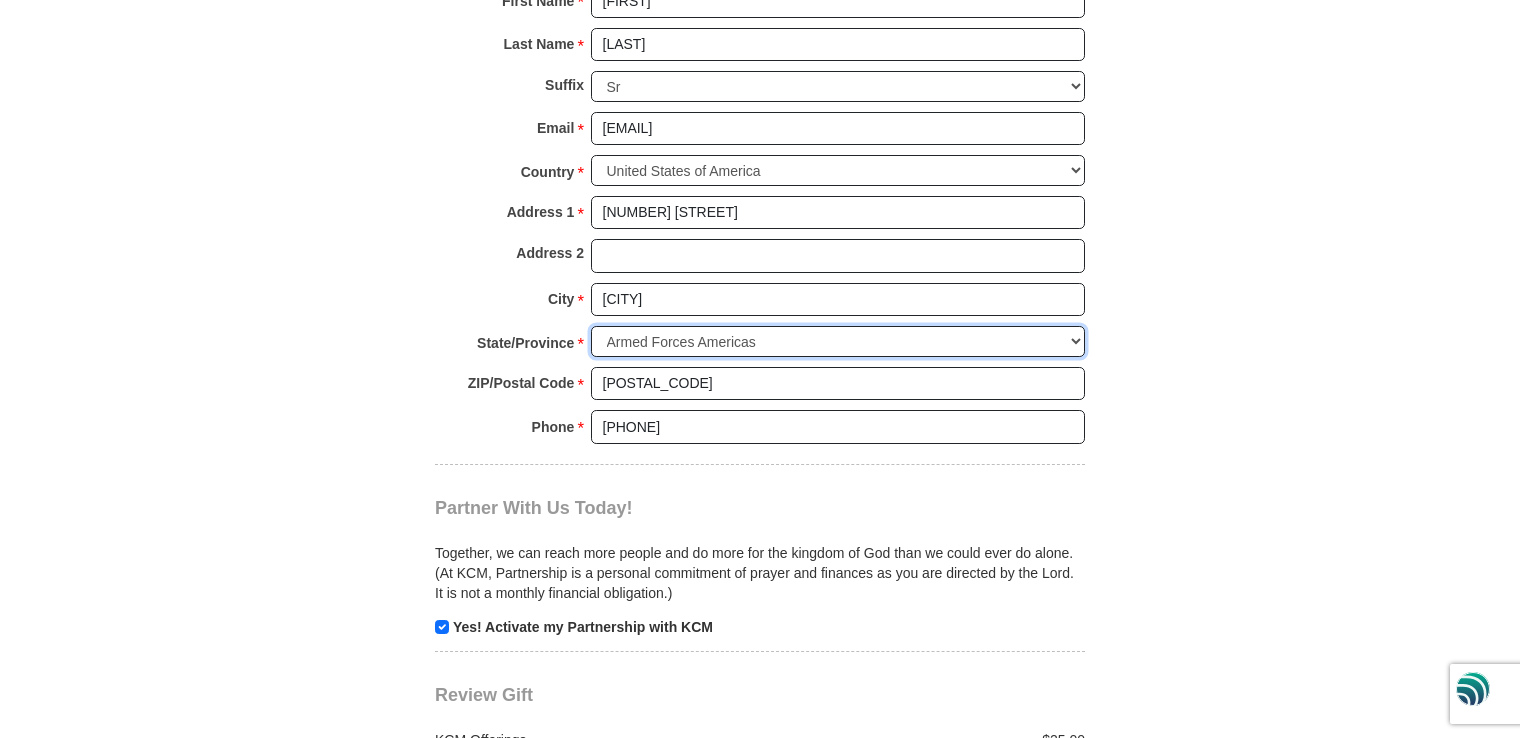 click on "Choose Alabama Alaska American Samoa Arizona Arkansas Armed Forces Americas Armed Forces Europe Armed Forces Pacific California Colorado Connecticut Delaware District of Columbia Federated States of Micronesia Florida Georgia Guam Hawaii Idaho Illinois Indiana Iowa Kansas Kentucky Louisiana Maine Marshall Islands Maryland Massachusetts Michigan Minnesota Mississippi Missouri Montana Nebraska Nevada New Hampshire New Jersey New Mexico New York North Carolina North Dakota Northern Mariana Islands Ohio Oklahoma Oregon Palau Pennsylvania Puerto Rico Rhode Island South Carolina South Dakota Tennessee Texas Utah Vermont Virgin Islands Virginia Washington West Virginia Wisconsin Wyoming" at bounding box center [838, 341] 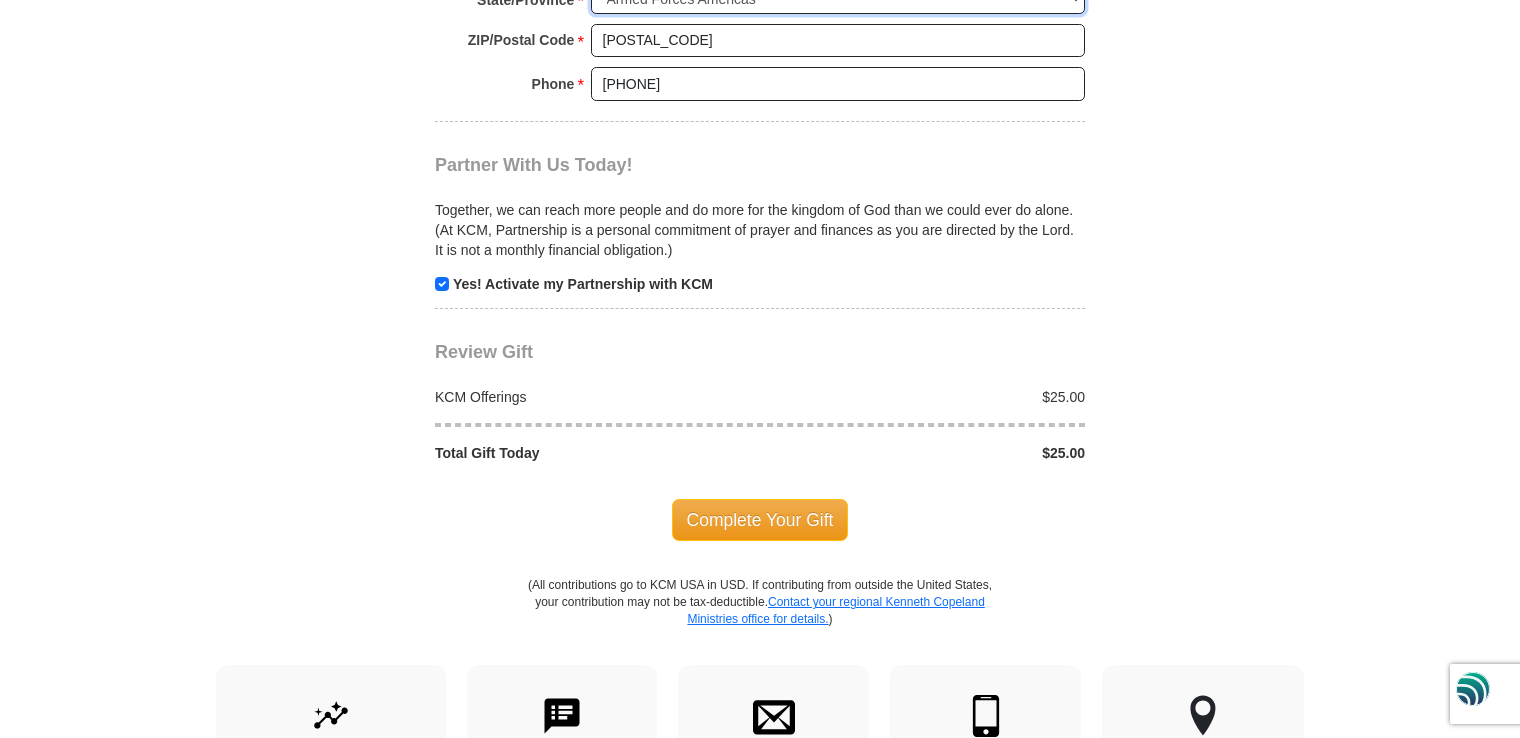 scroll, scrollTop: 1880, scrollLeft: 0, axis: vertical 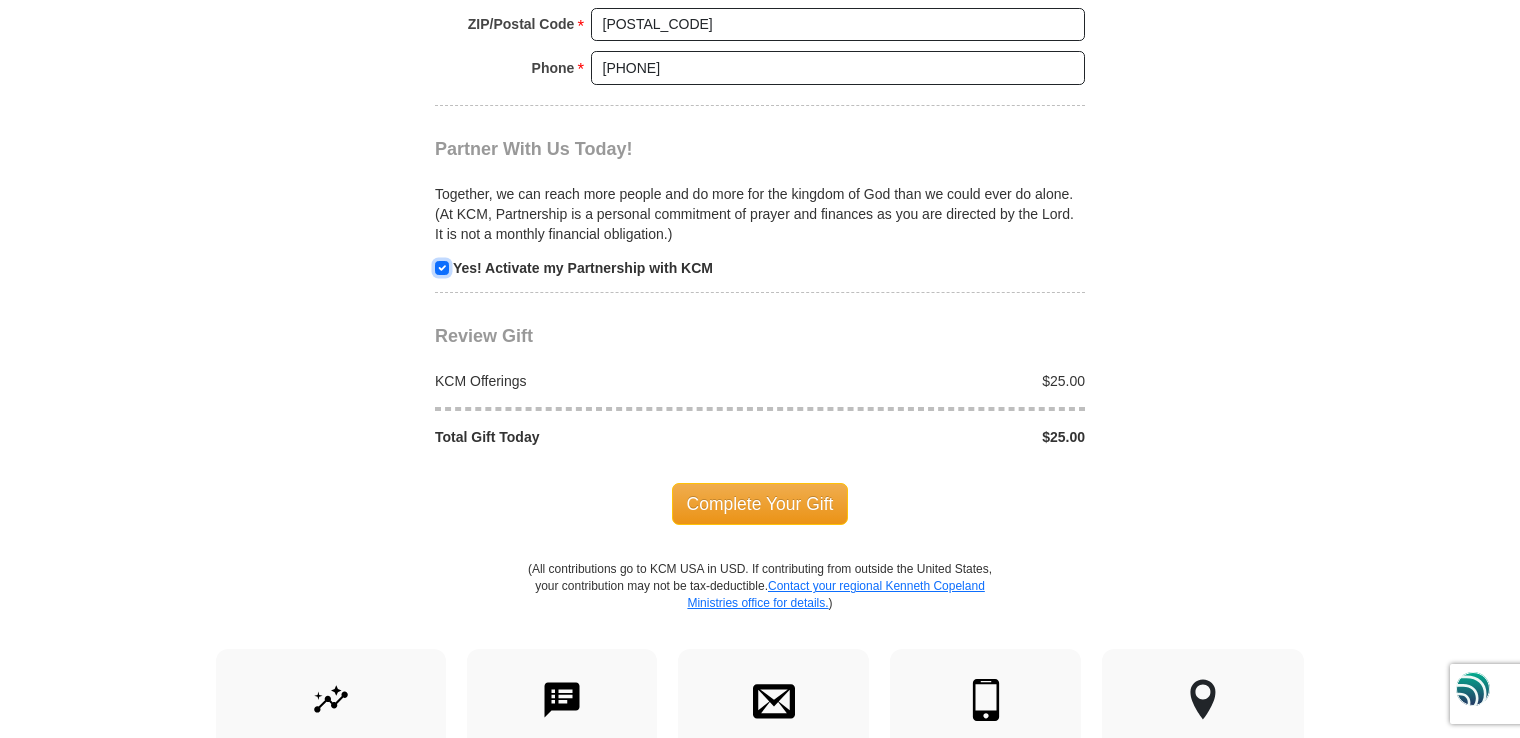 click at bounding box center (442, 268) 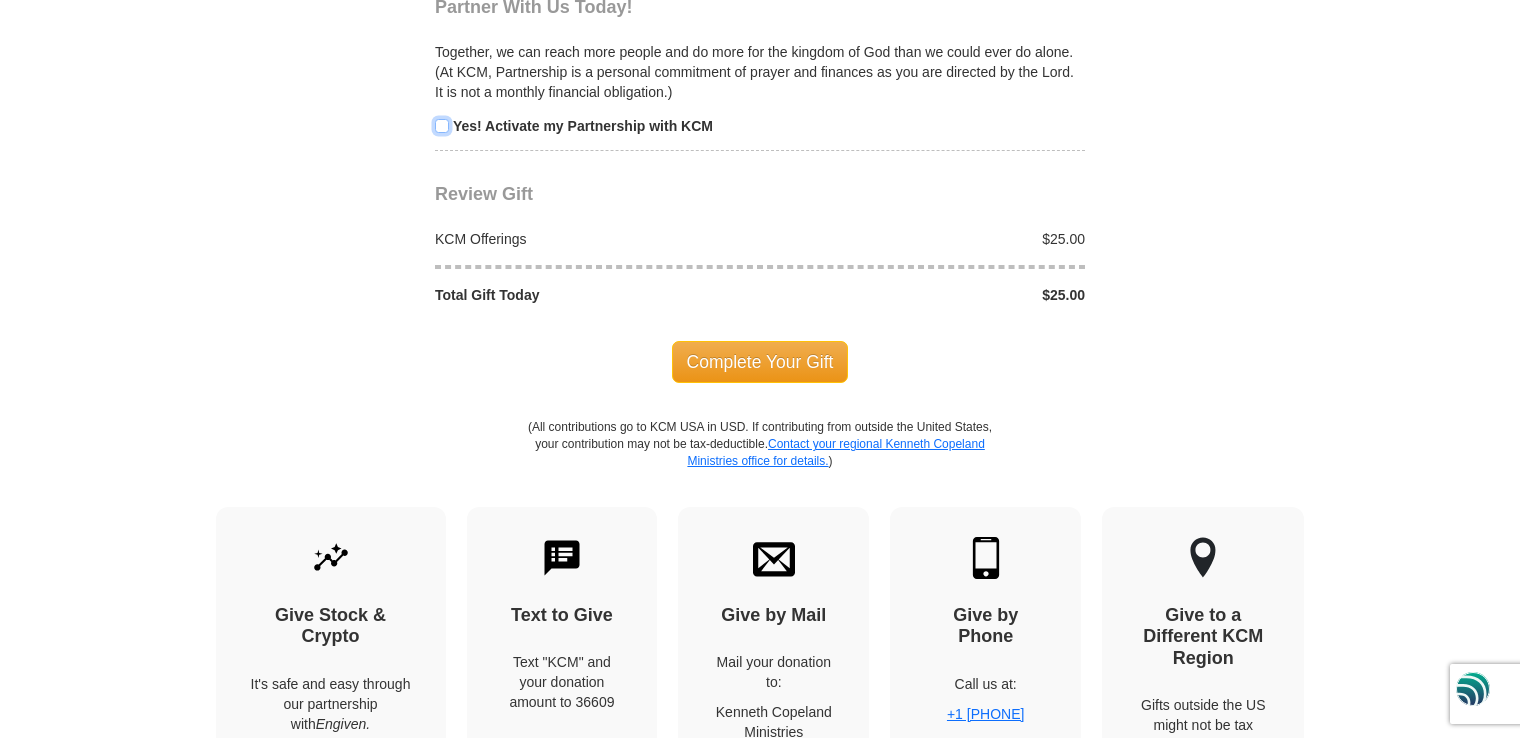 scroll, scrollTop: 2055, scrollLeft: 0, axis: vertical 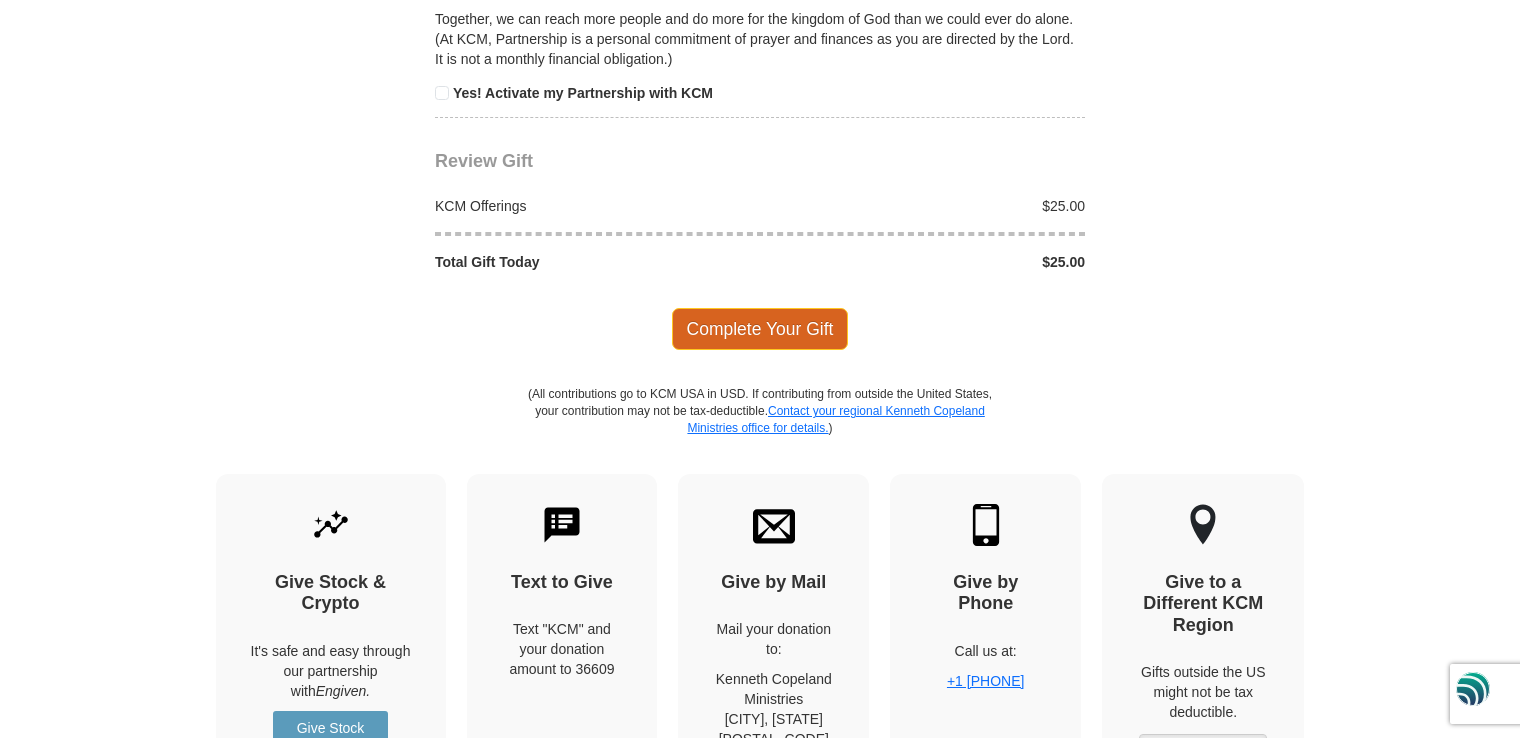 click on "Complete Your Gift" at bounding box center [760, 329] 